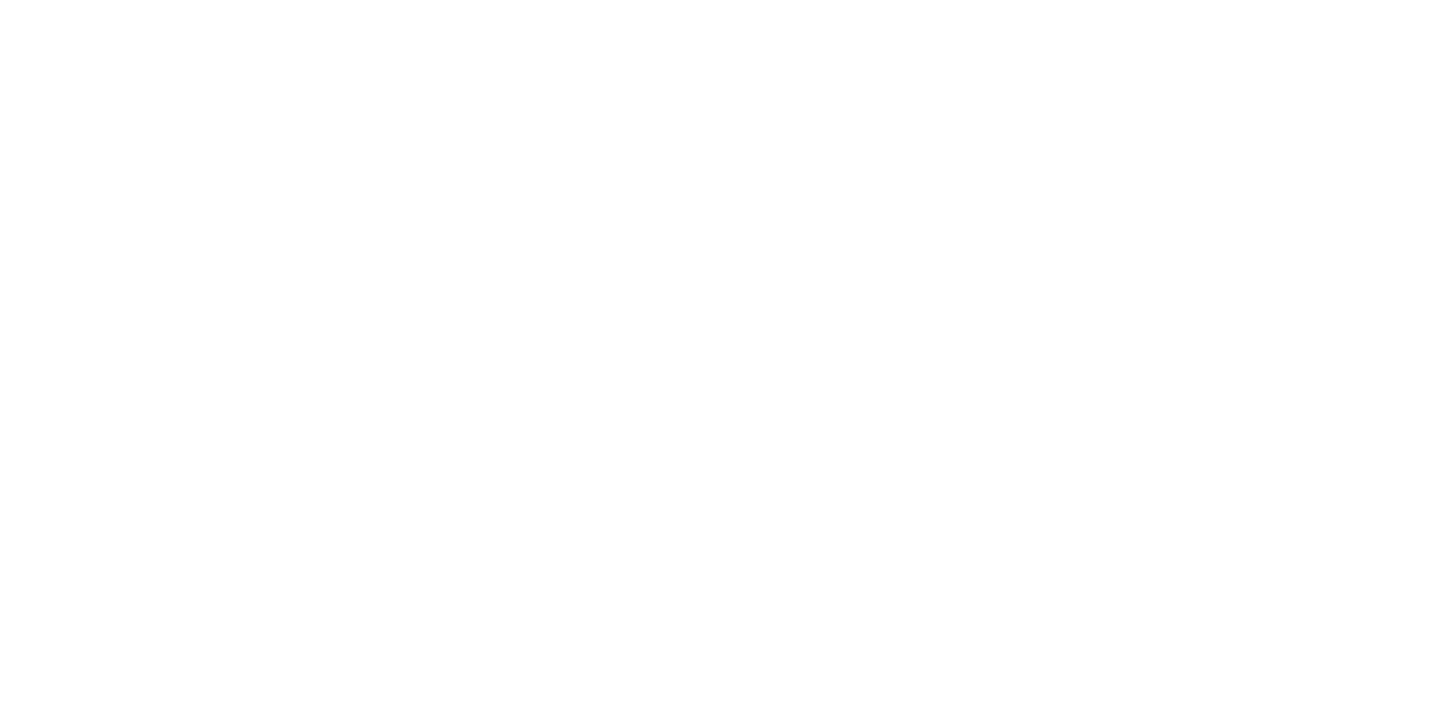 scroll, scrollTop: 0, scrollLeft: 0, axis: both 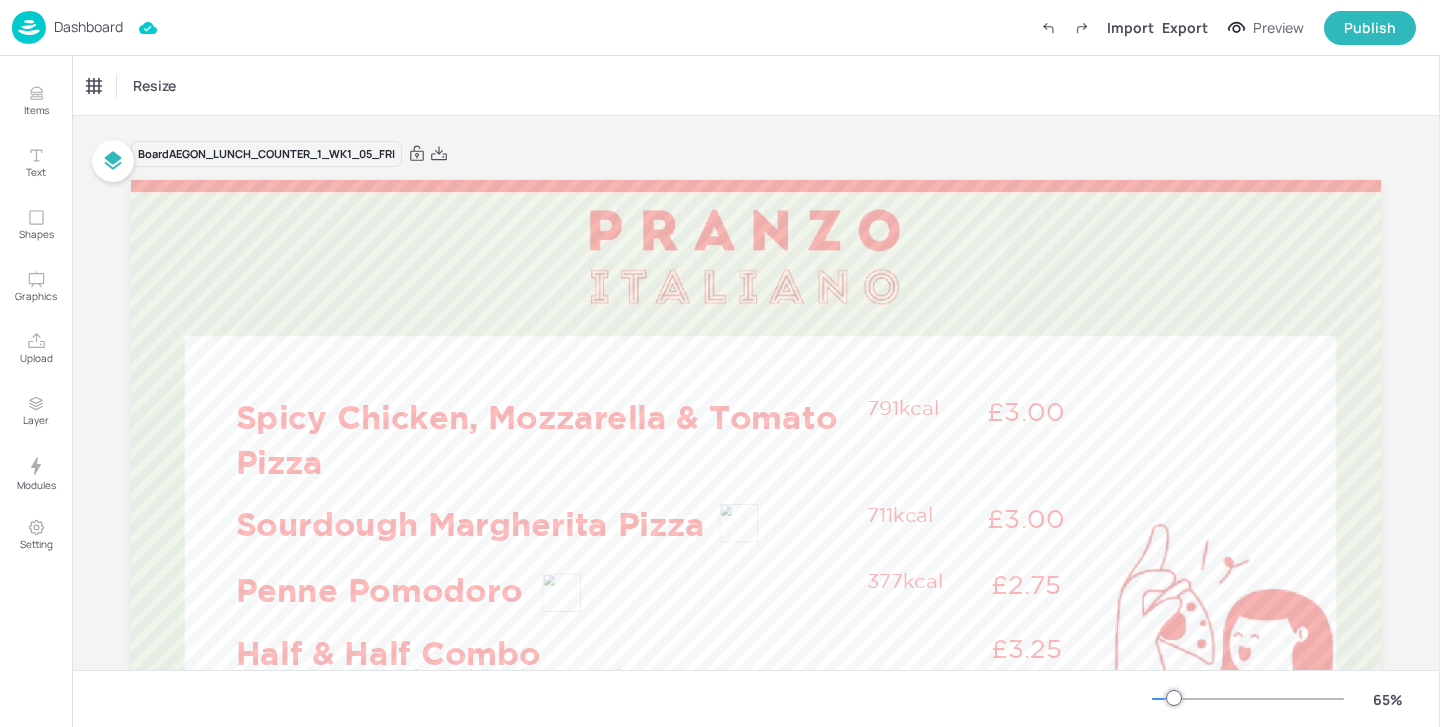 click on "Dashboard" at bounding box center [88, 27] 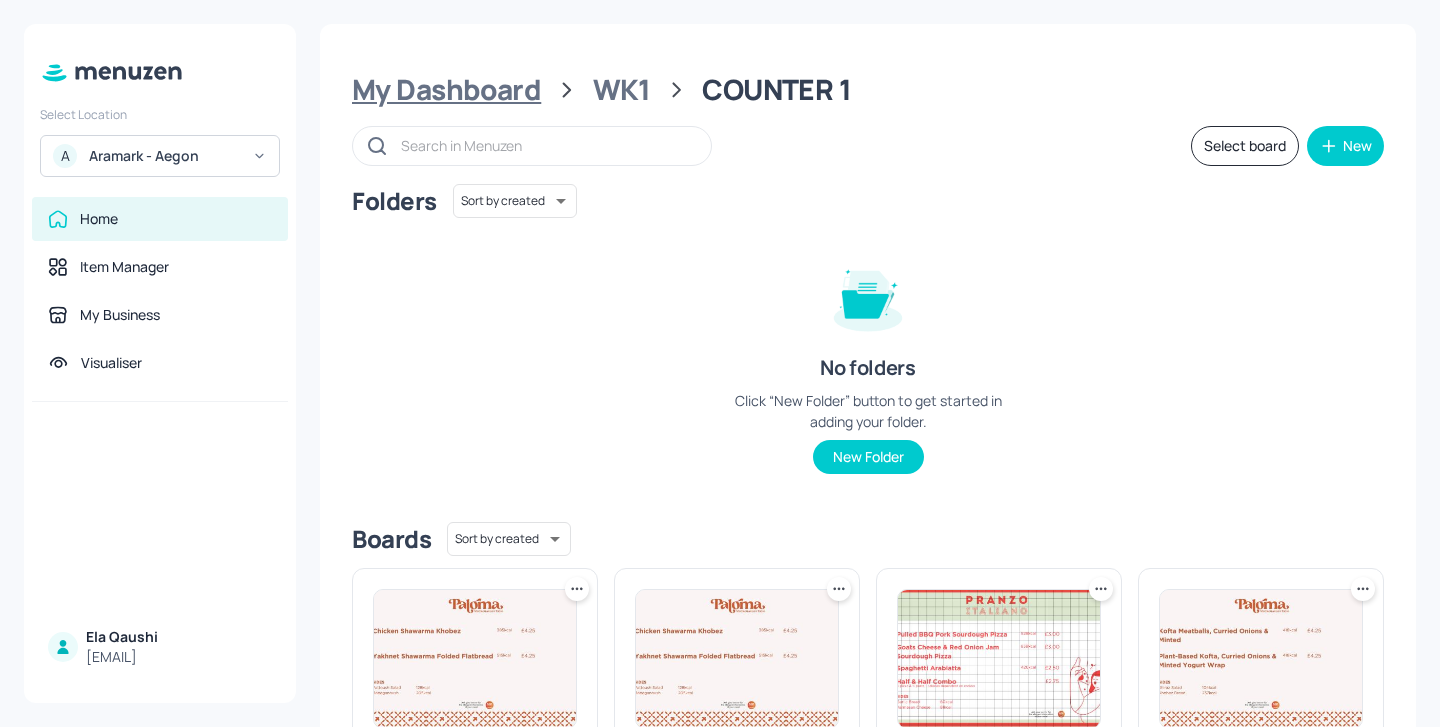 click on "My Dashboard" at bounding box center (446, 90) 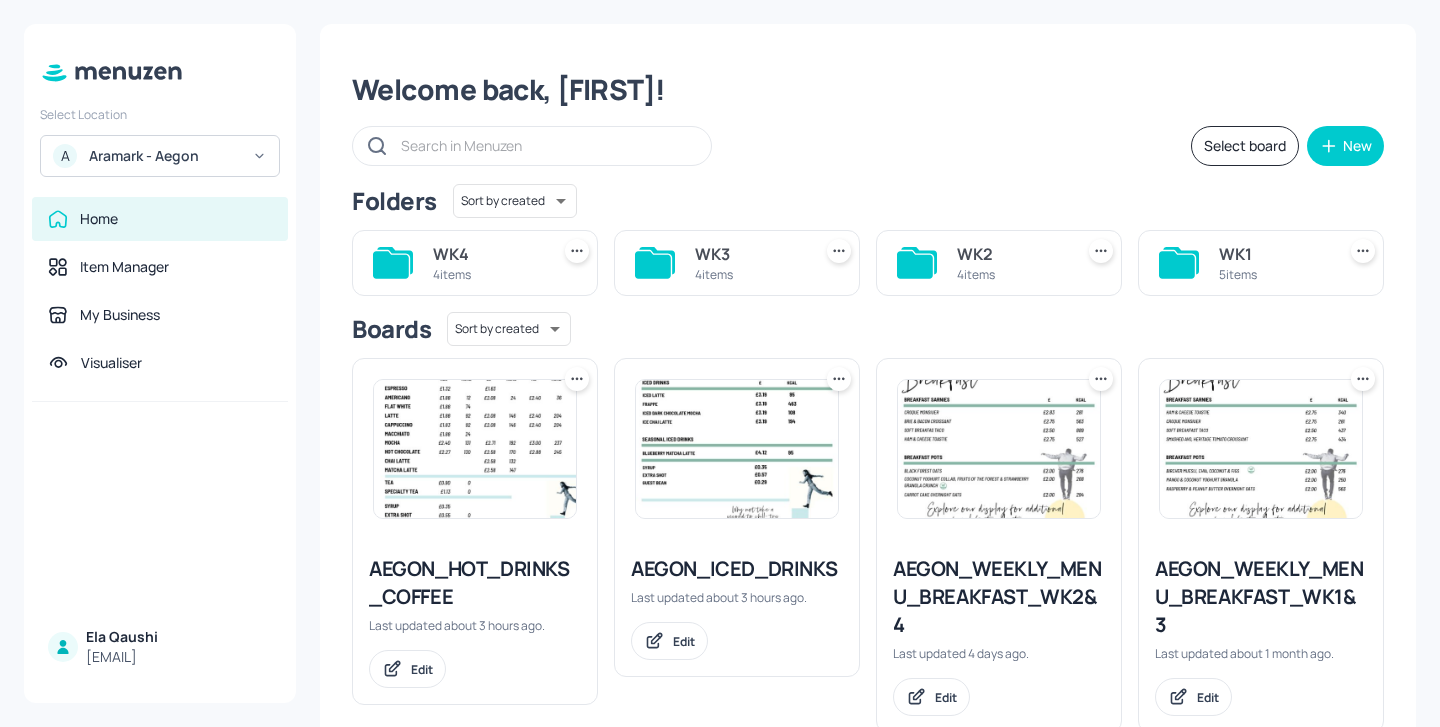 click on "Select Location A Aramark - Aegon Home Item Manager My Business Visualiser [FIRST] [LAST] [EMAIL]" at bounding box center (160, 363) 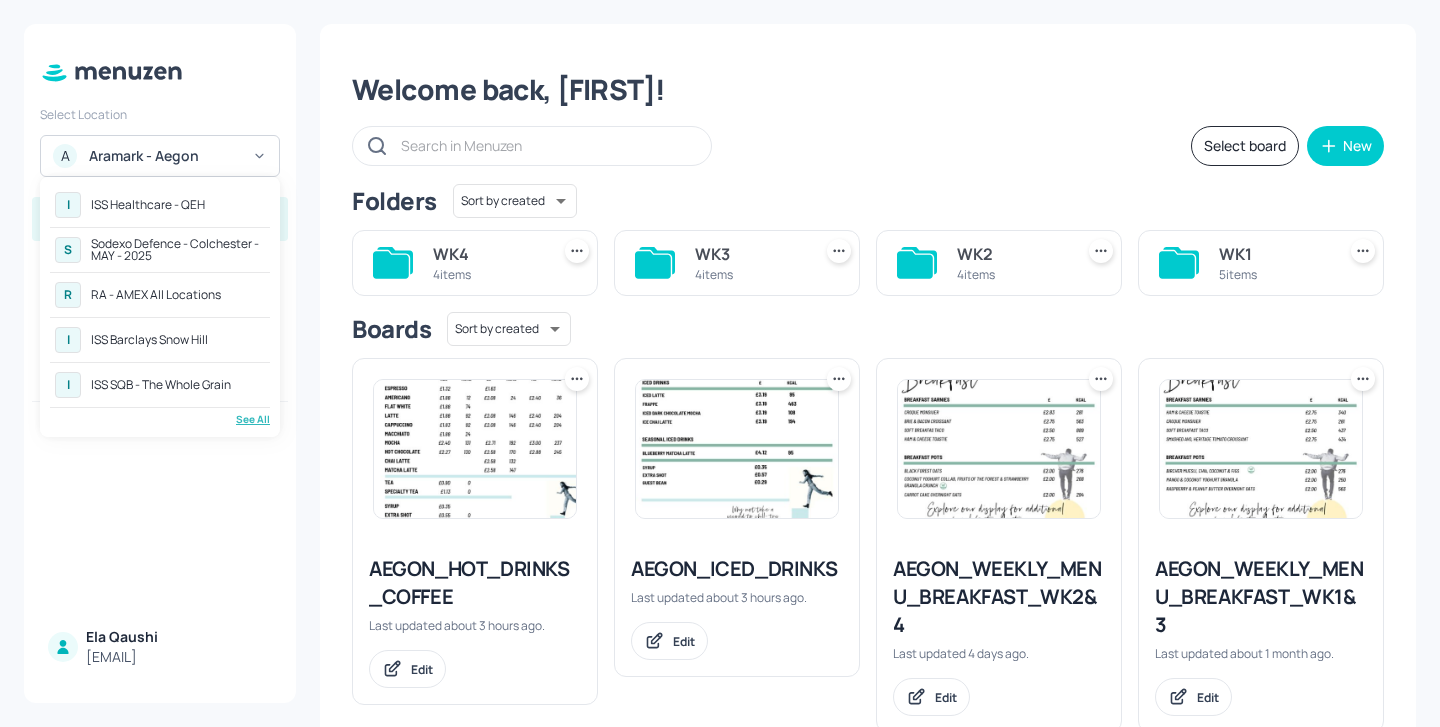 click on "RA - AMEX All Locations" at bounding box center [156, 295] 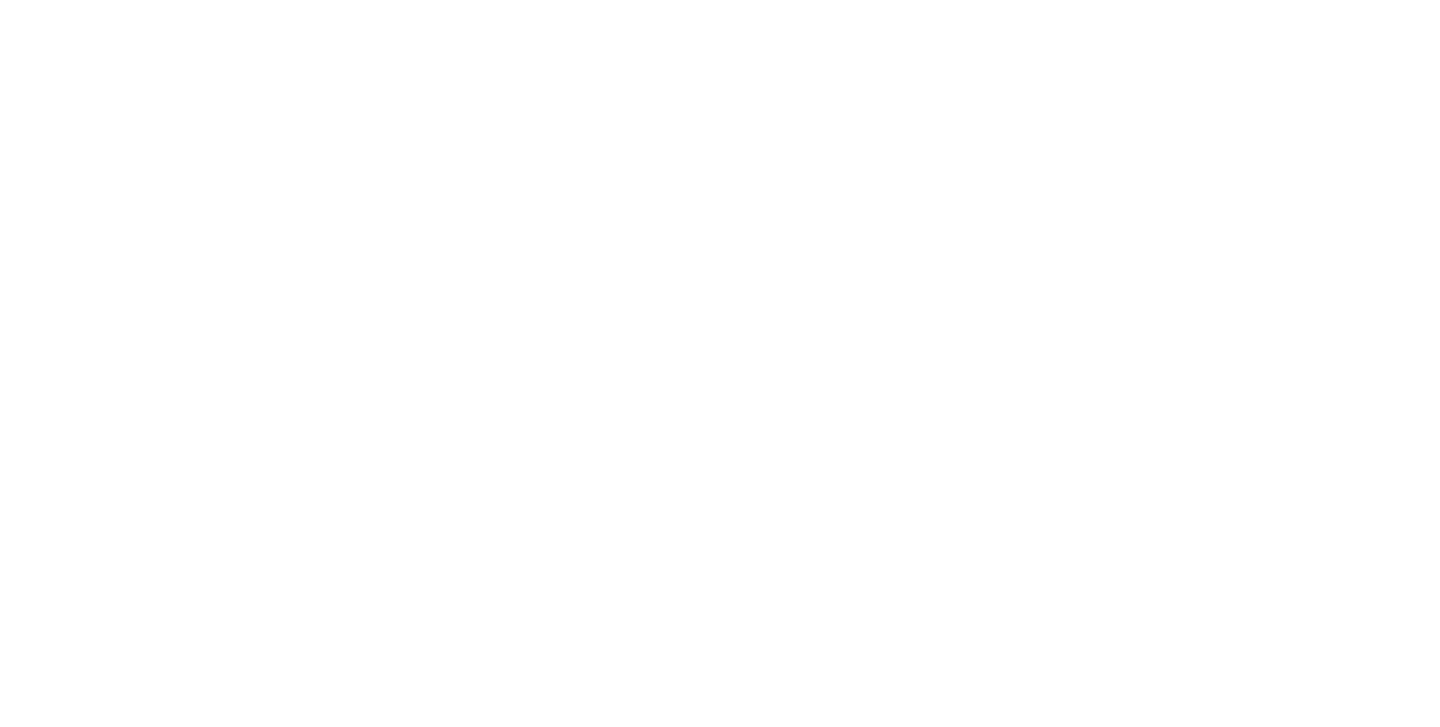 scroll, scrollTop: 0, scrollLeft: 0, axis: both 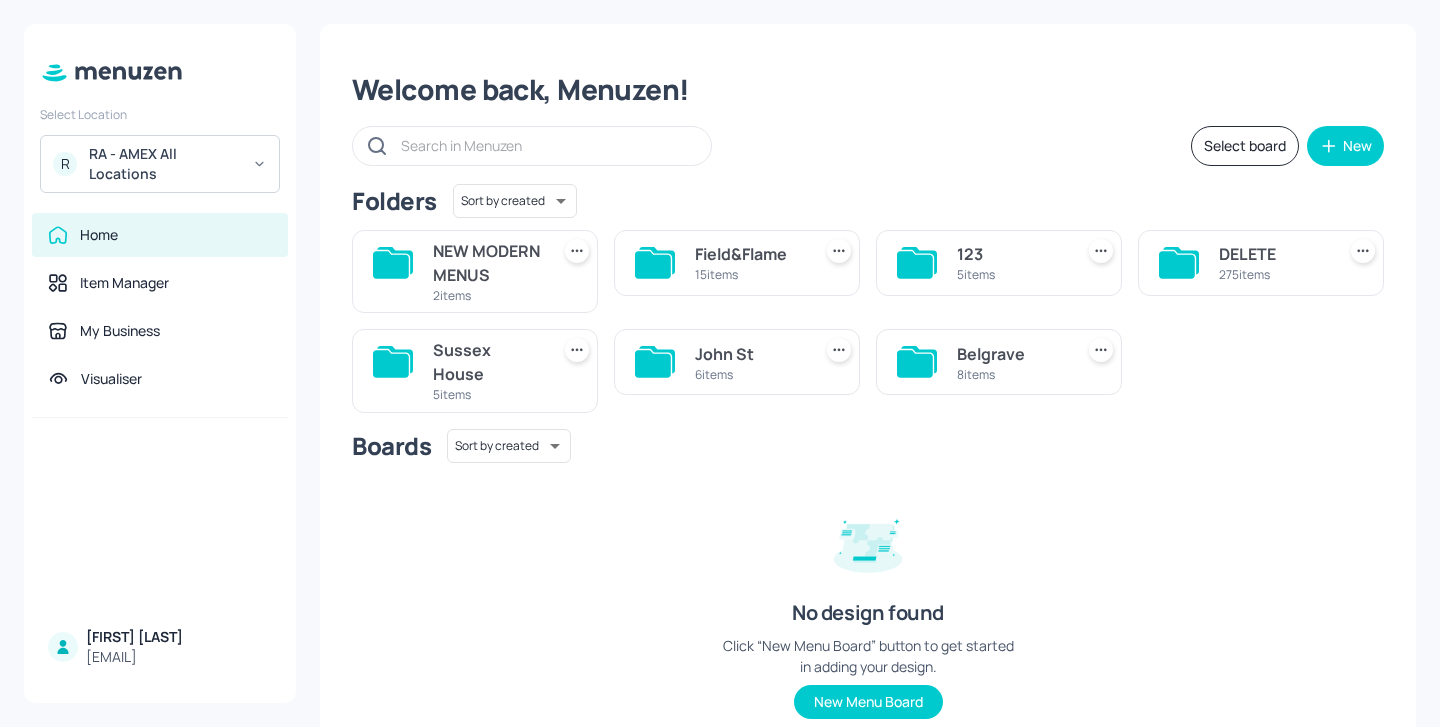 click on "Belgrave 8  items" at bounding box center (999, 362) 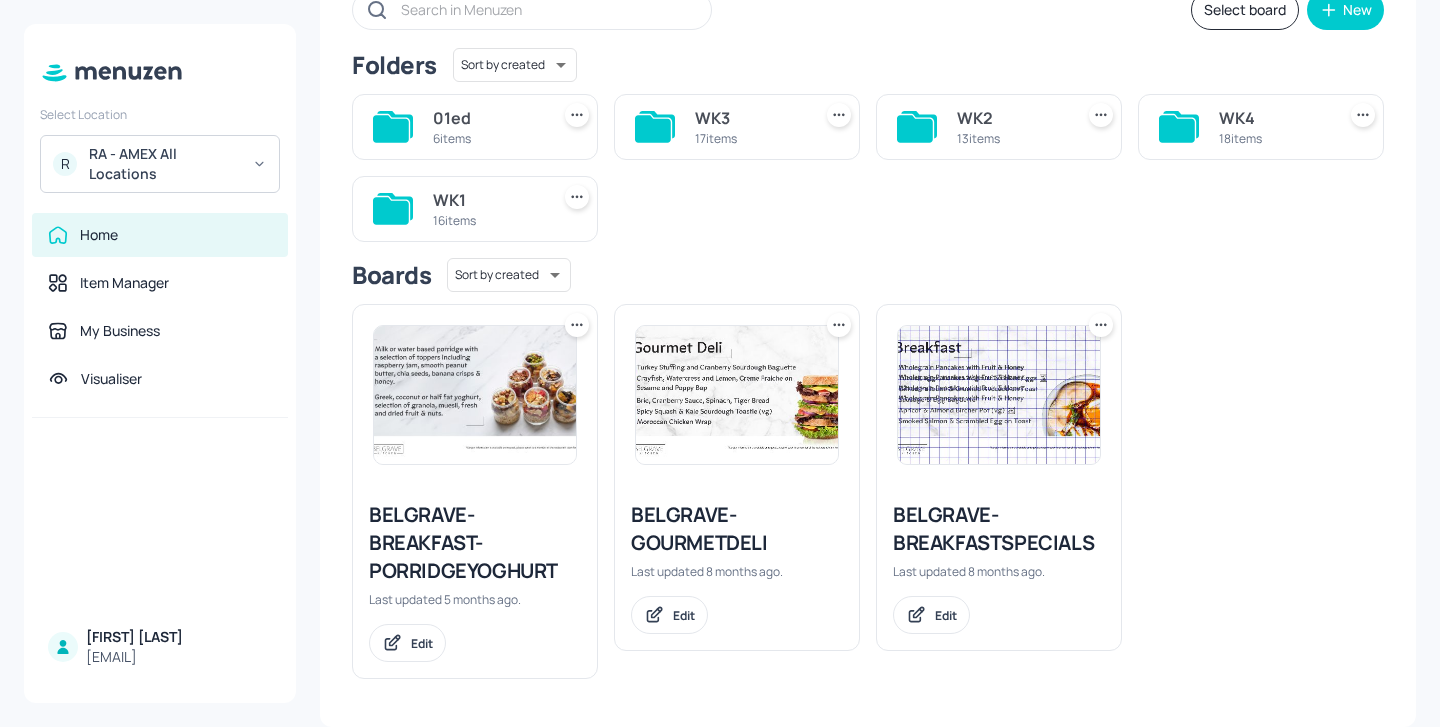 scroll, scrollTop: 136, scrollLeft: 0, axis: vertical 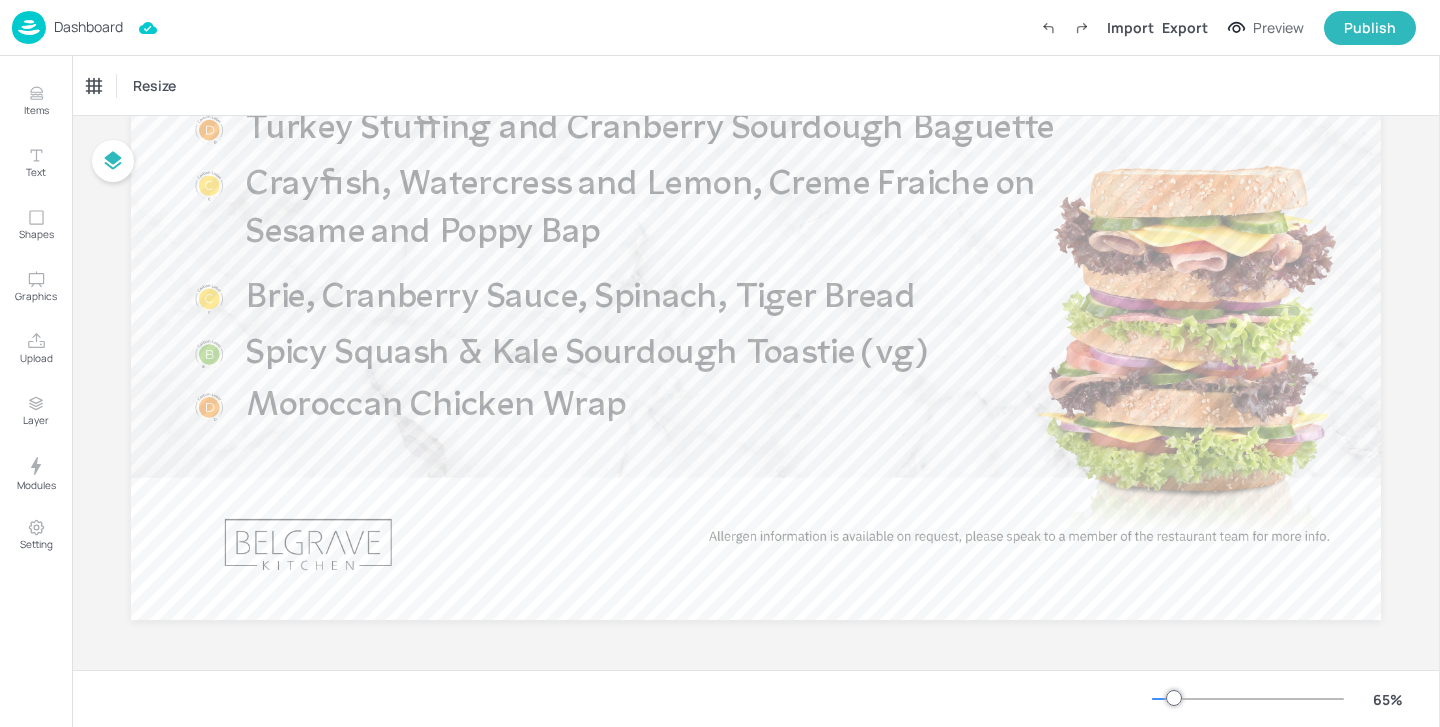 click on "Dashboard" at bounding box center [88, 27] 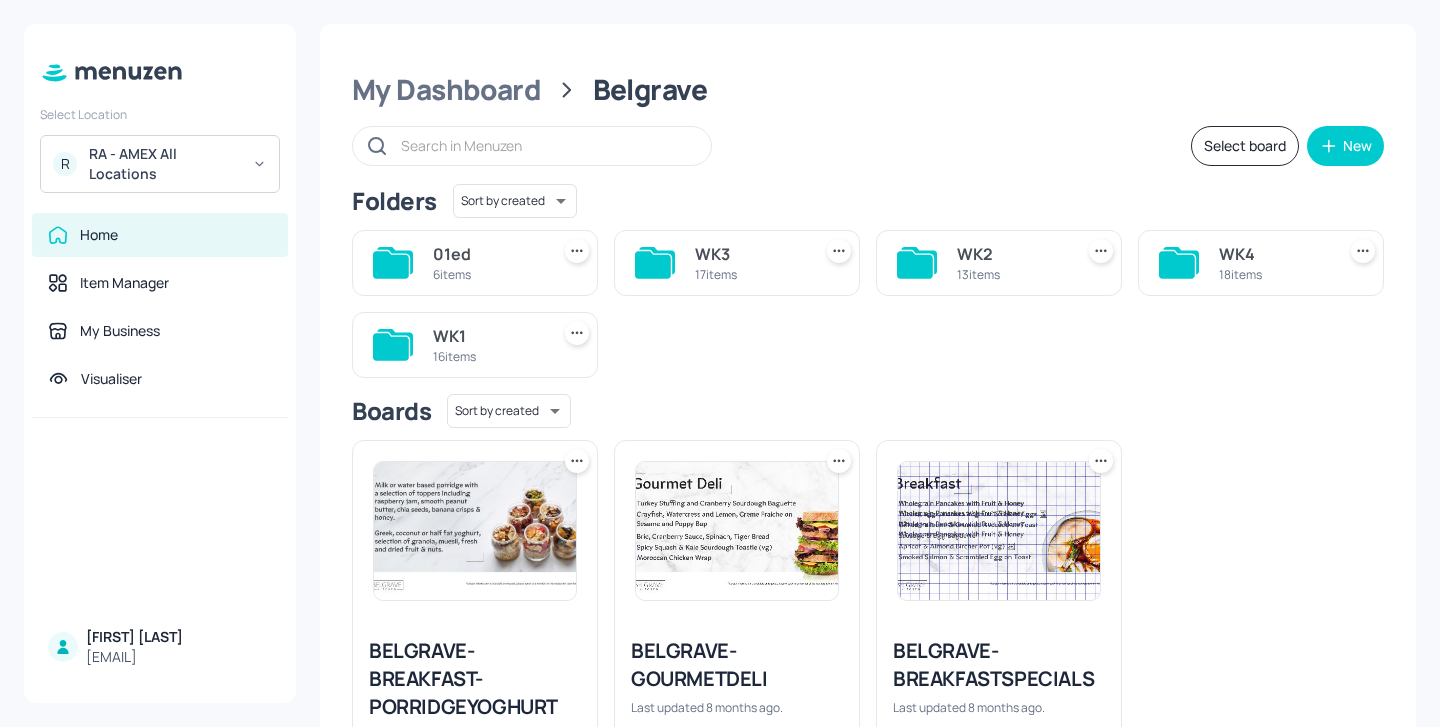 scroll, scrollTop: 75, scrollLeft: 0, axis: vertical 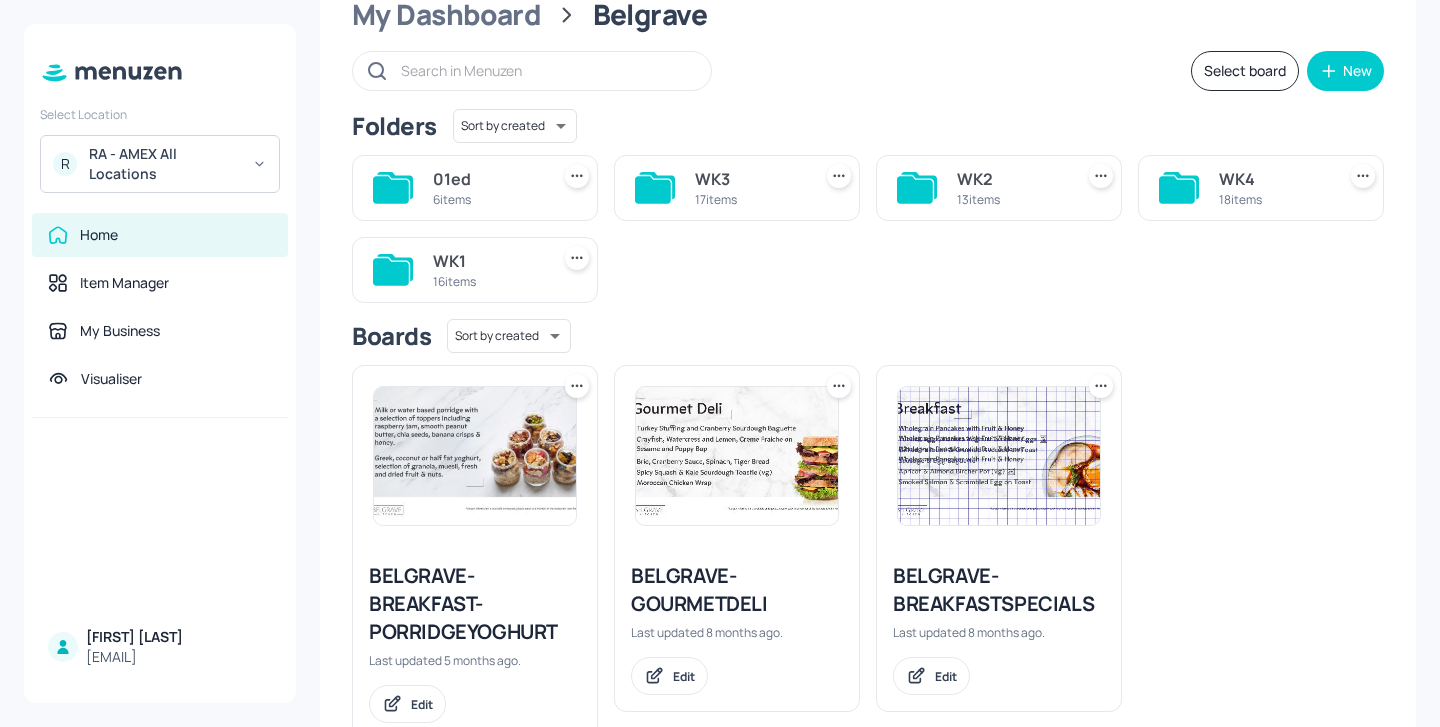 click on "16  items" at bounding box center (487, 281) 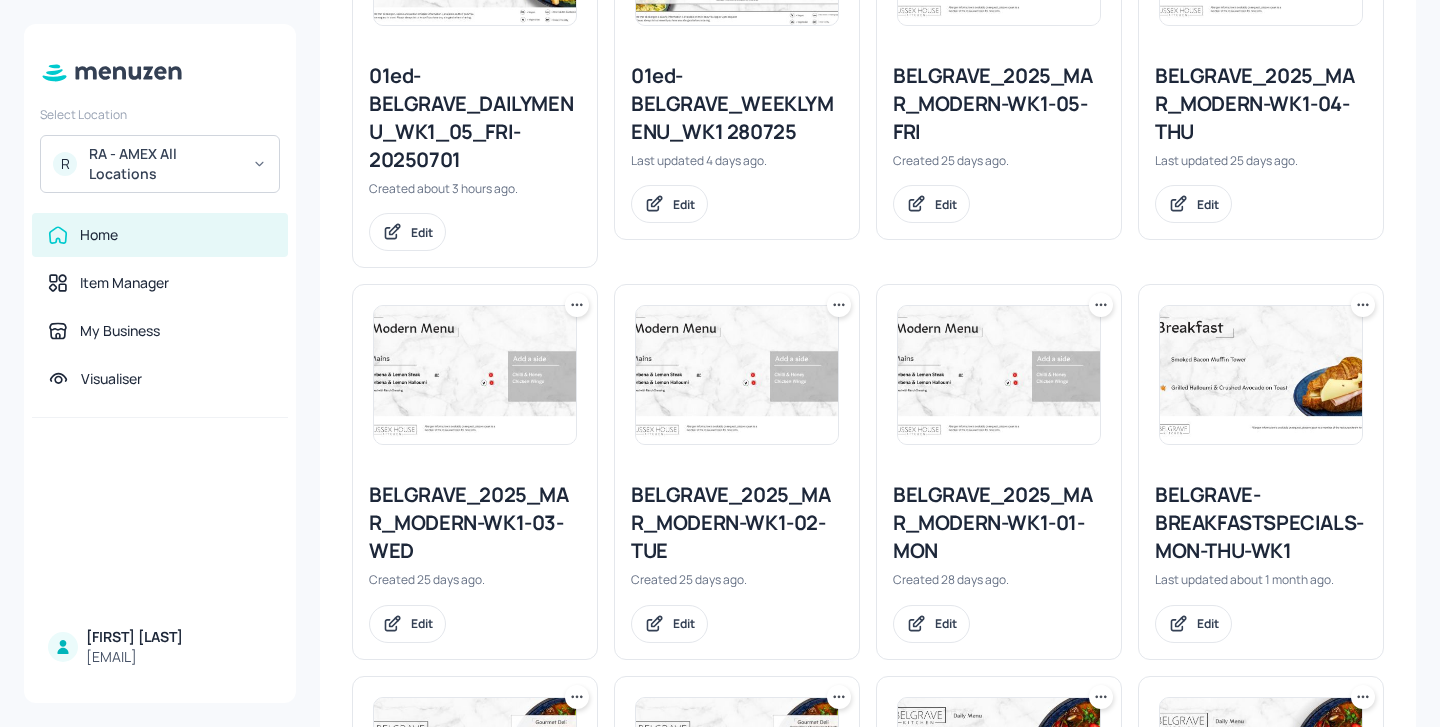 scroll, scrollTop: 937, scrollLeft: 0, axis: vertical 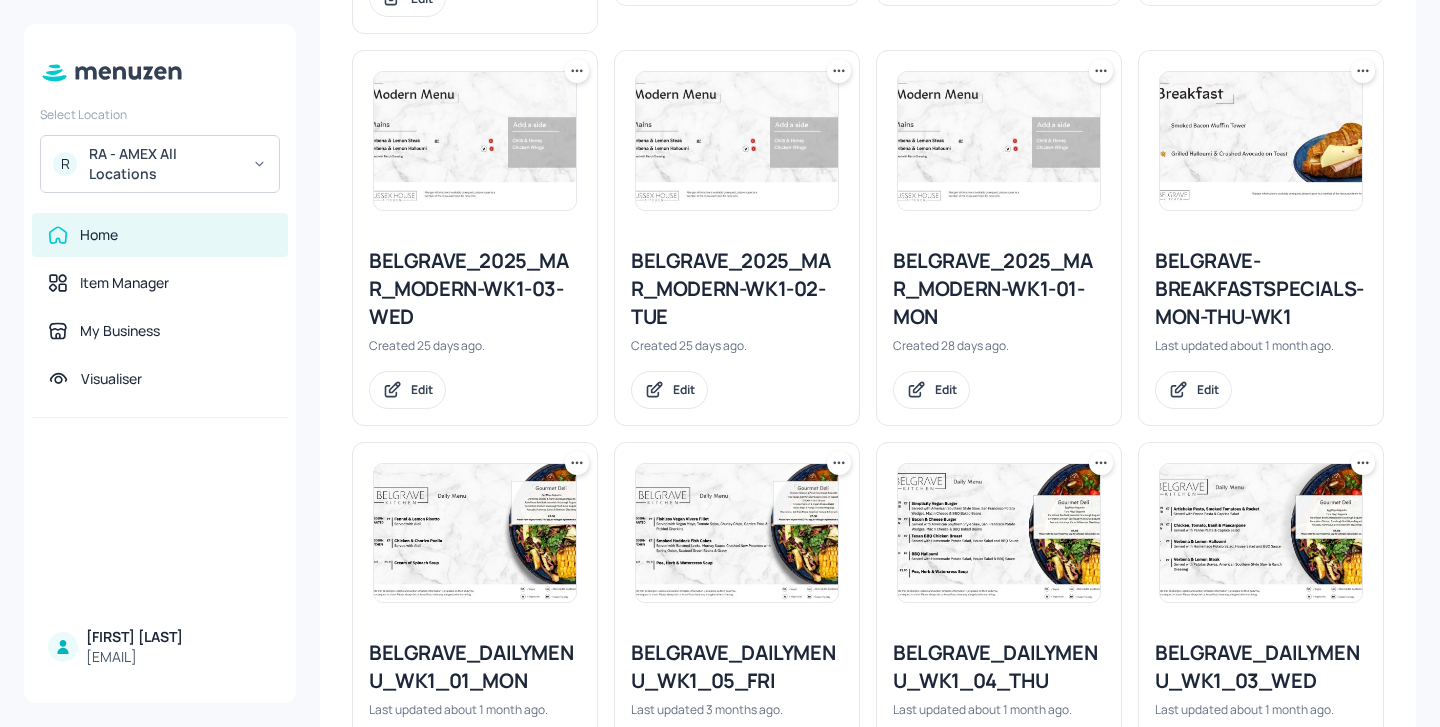 click on "My Dashboard Belgrave WK1 Select board New Folders Sort by created id ​ No folders Click “New Folder” button to get started in adding your folder. New Folder Boards Sort by created id ​ 01ed-BELGRAVE_DAILYMENU_WK1_05_FRI-20250701 Created about 3 hours ago. Edit 01ed-BELGRAVE_WEEKLYMENU_WK1 280725 Last updated 4 days ago. Edit BELGRAVE_2025_MAR_MODERN-WK1-05-FRI Created 25 days ago. Edit BELGRAVE_2025_MAR_MODERN-WK1-04-THU Last updated 25 days ago. Edit BELGRAVE_2025_MAR_MODERN-WK1-03-WED Created 25 days ago. Edit BELGRAVE_2025_MAR_MODERN-WK1-02-TUE Created 25 days ago. Edit BELGRAVE_2025_MAR_MODERN-WK1-01-MON  Created 28 days ago. Edit BELGRAVE-BREAKFASTSPECIALS-MON-THU-WK1  Last updated about 1 month ago. Edit BELGRAVE_DAILYMENU_WK1_01_MON Last updated about 1 month ago. Edit BELGRAVE_DAILYMENU_WK1_05_FRI Last updated 3 months ago. Edit BELGRAVE_DAILYMENU_WK1_04_THU Last updated about 1 month ago. Edit BELGRAVE_DAILYMENU_WK1_03_WED Last updated about 1 month ago. Edit BELGRAVE_DAILYMENU_WK1_02_TUE" at bounding box center [868, 157] 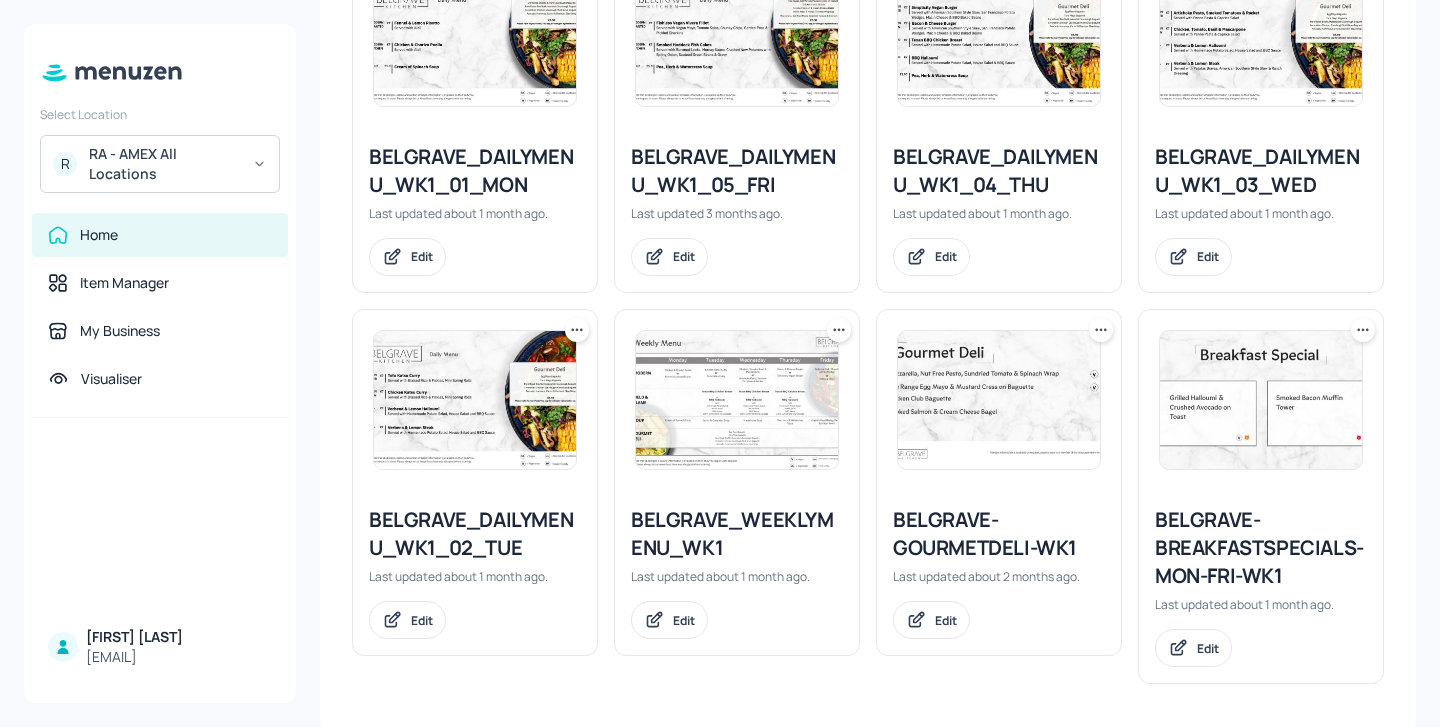 scroll, scrollTop: 1413, scrollLeft: 0, axis: vertical 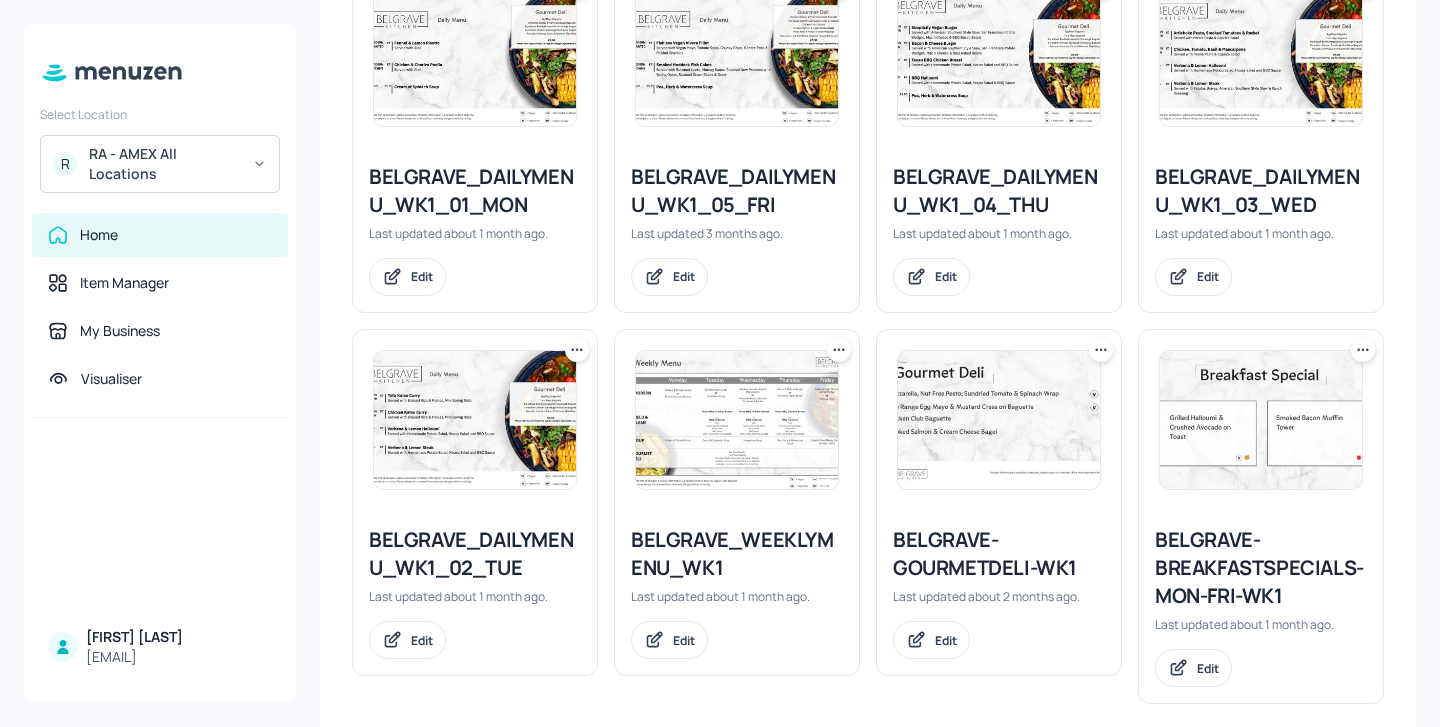 click on "BELGRAVE-BREAKFASTSPECIALS-MON-FRI-WK1" at bounding box center (1261, 568) 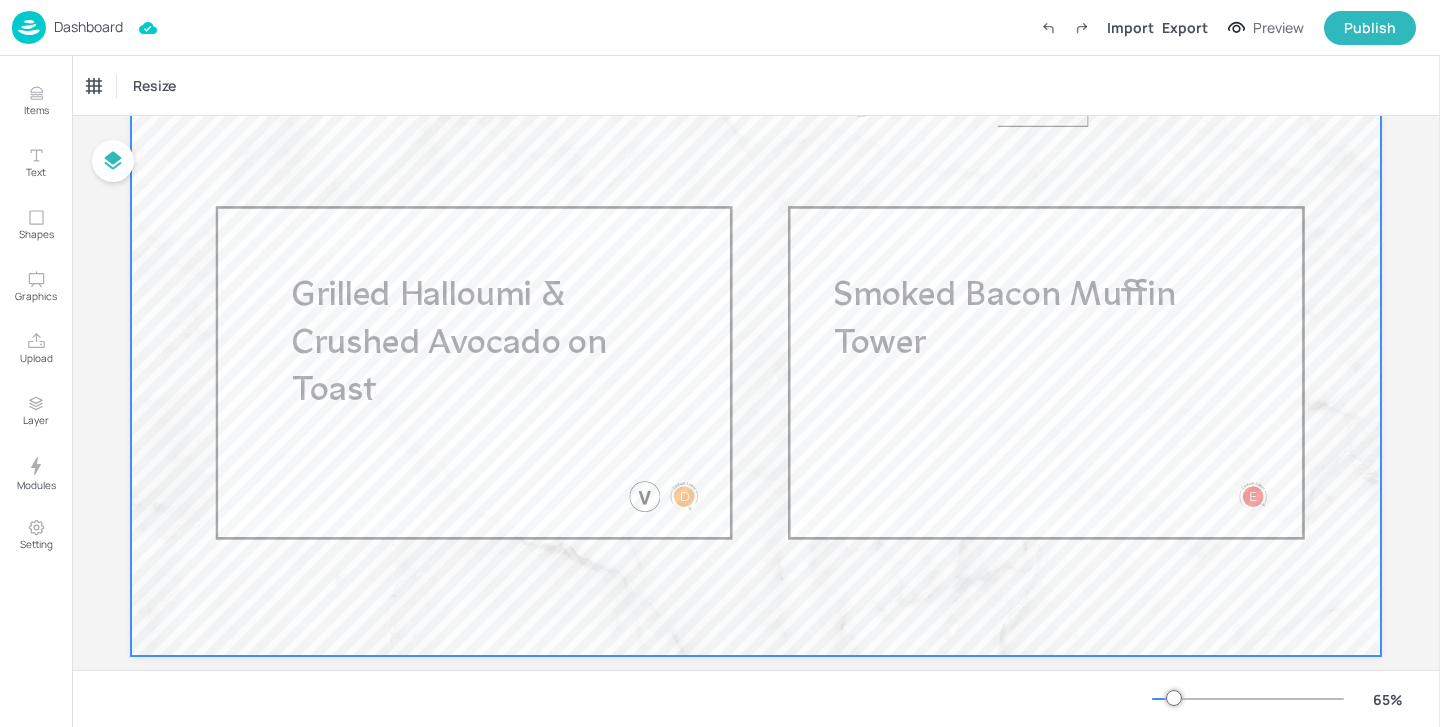 scroll, scrollTop: 256, scrollLeft: 0, axis: vertical 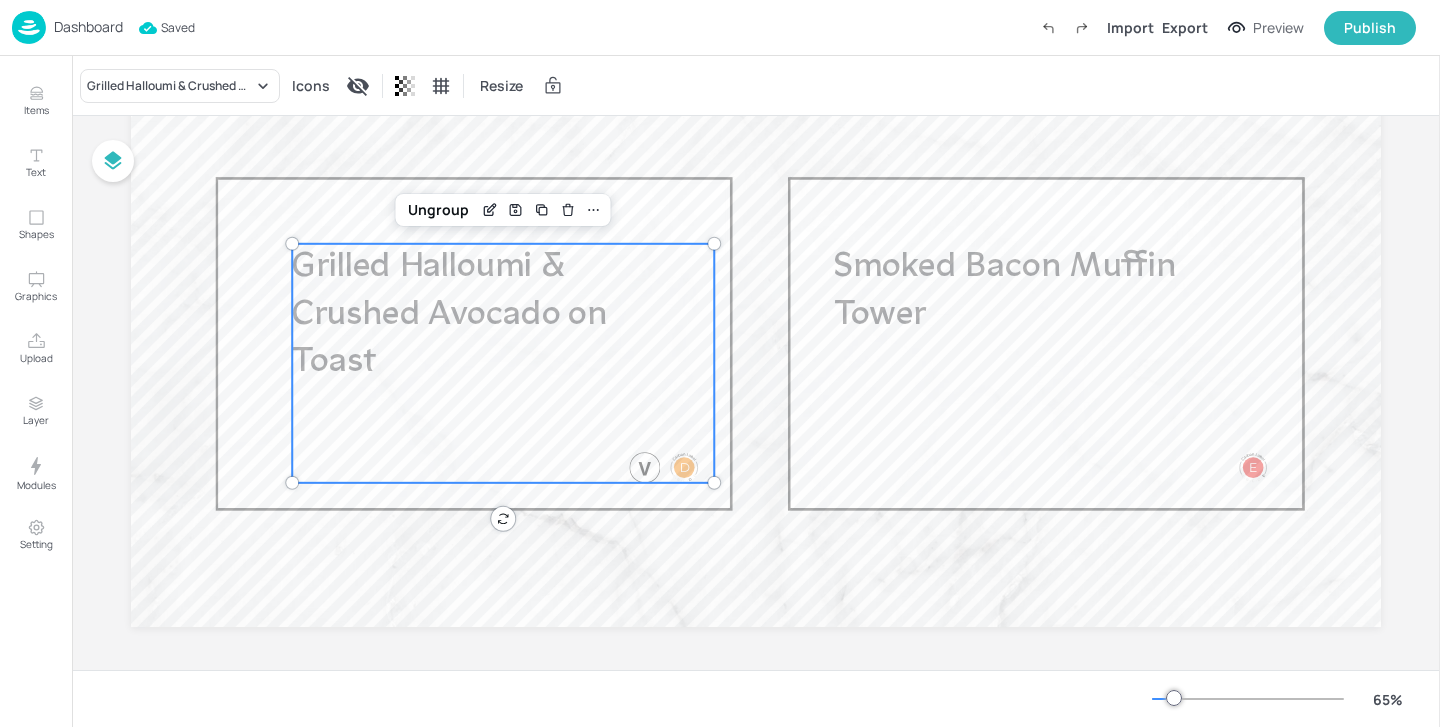 click on "Grilled Halloumi & Crushed Avocado on Toast" at bounding box center [464, 316] 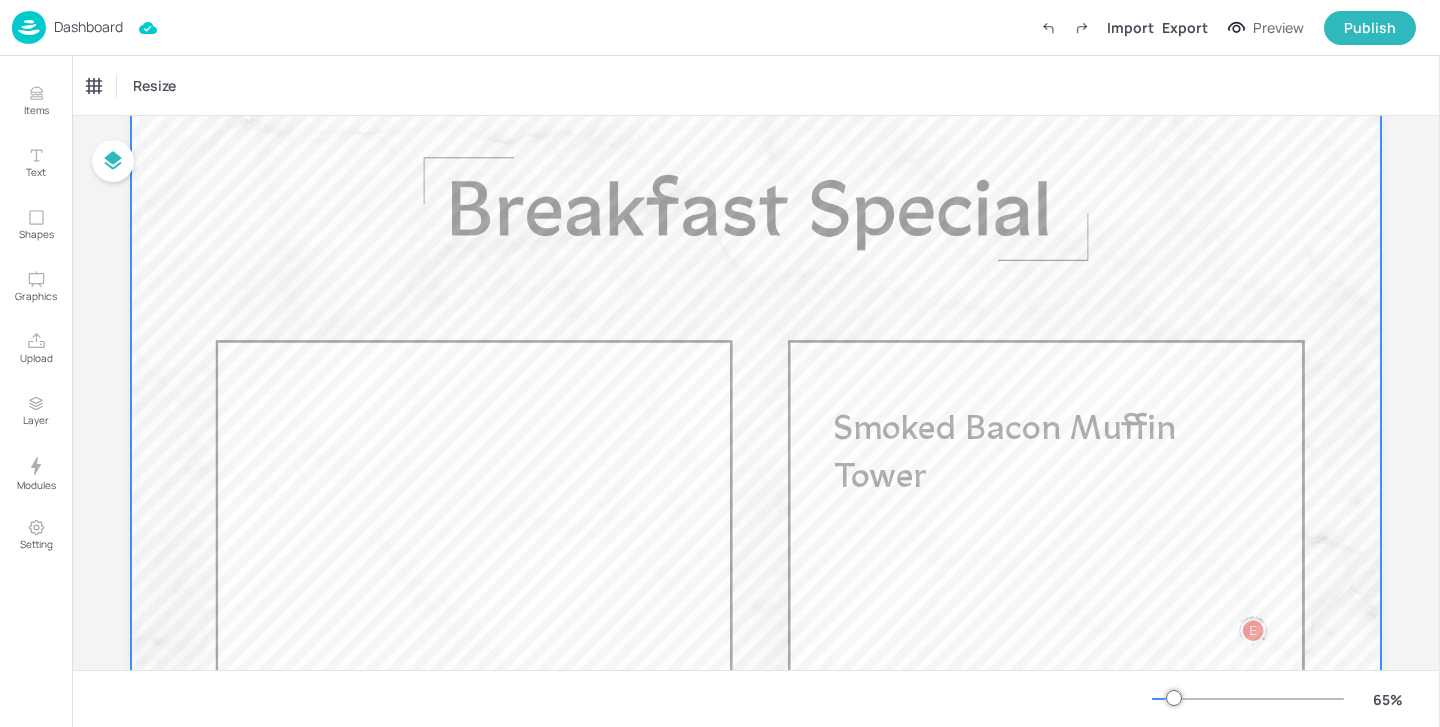 scroll, scrollTop: 77, scrollLeft: 0, axis: vertical 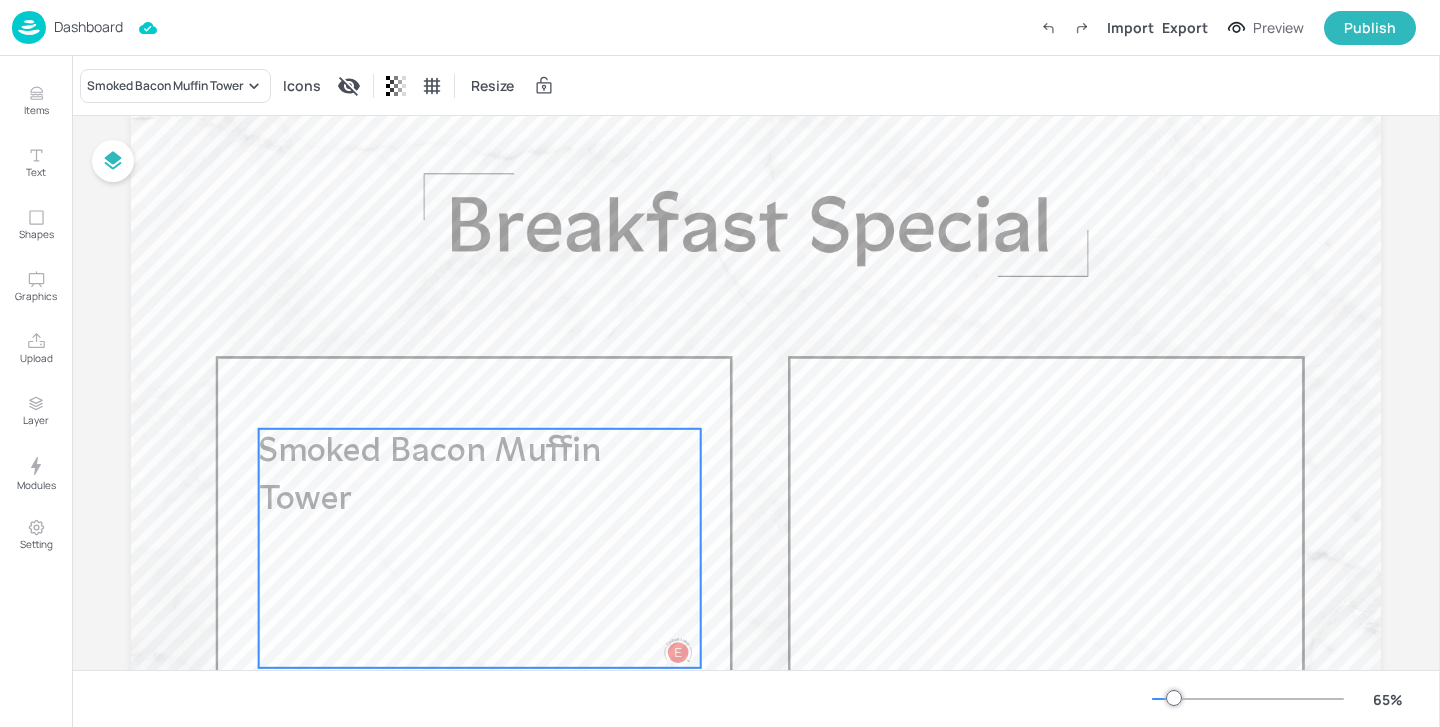 drag, startPoint x: 1188, startPoint y: 554, endPoint x: 613, endPoint y: 560, distance: 575.0313 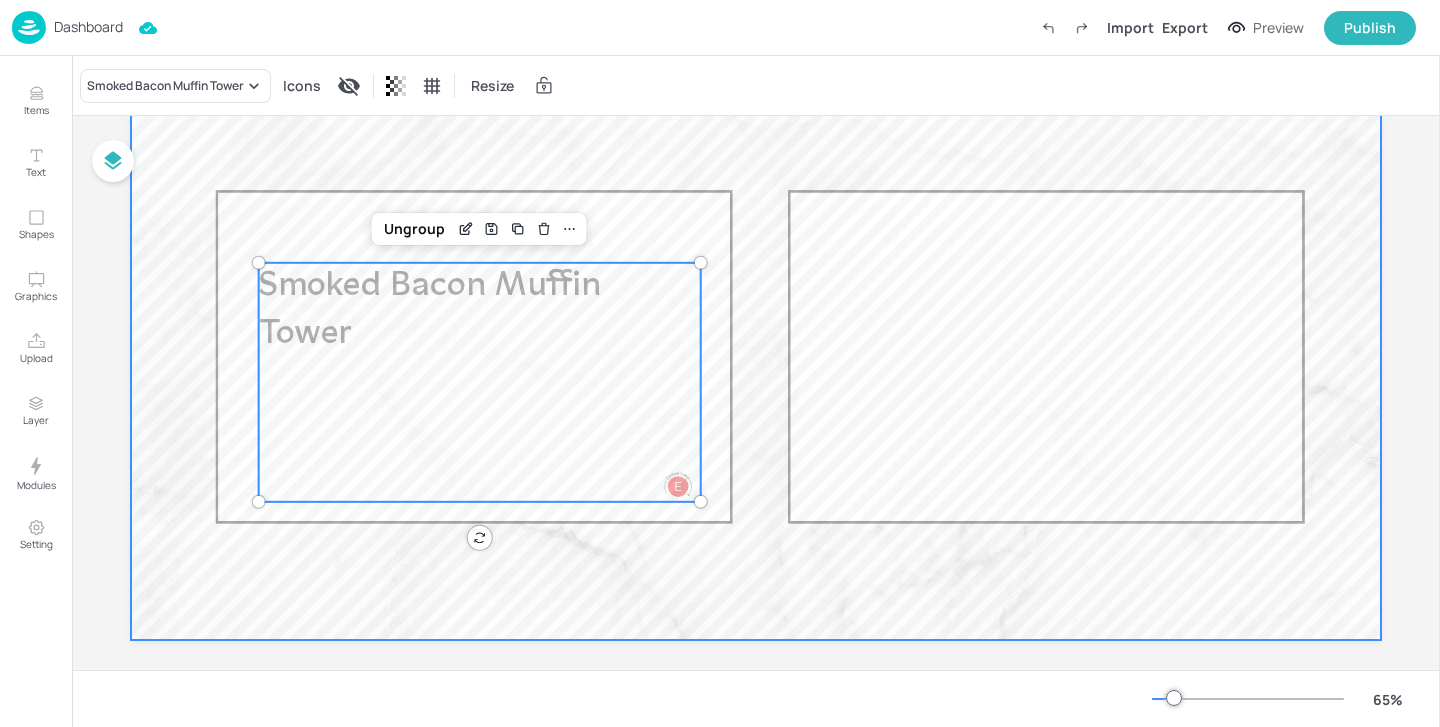 scroll, scrollTop: 244, scrollLeft: 0, axis: vertical 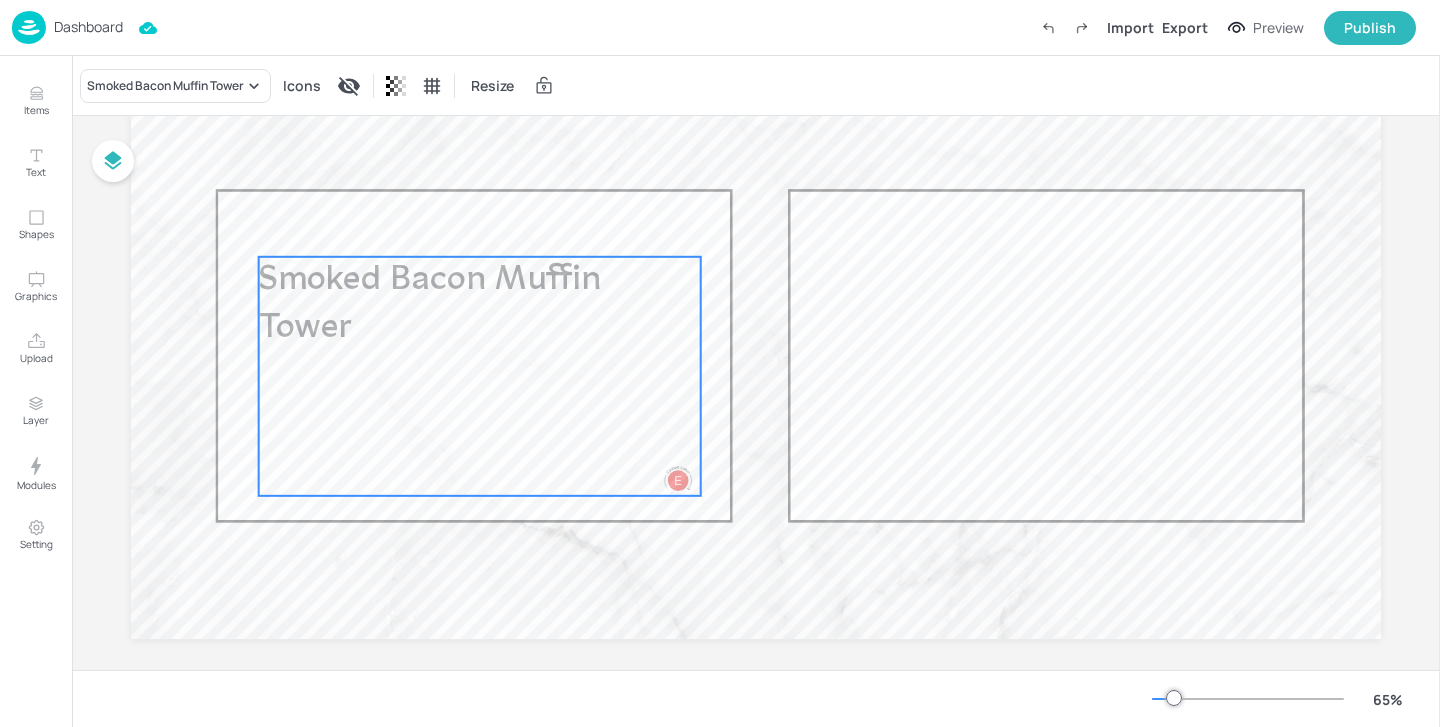 click on "Smoked Bacon Muffin Tower" at bounding box center [480, 376] 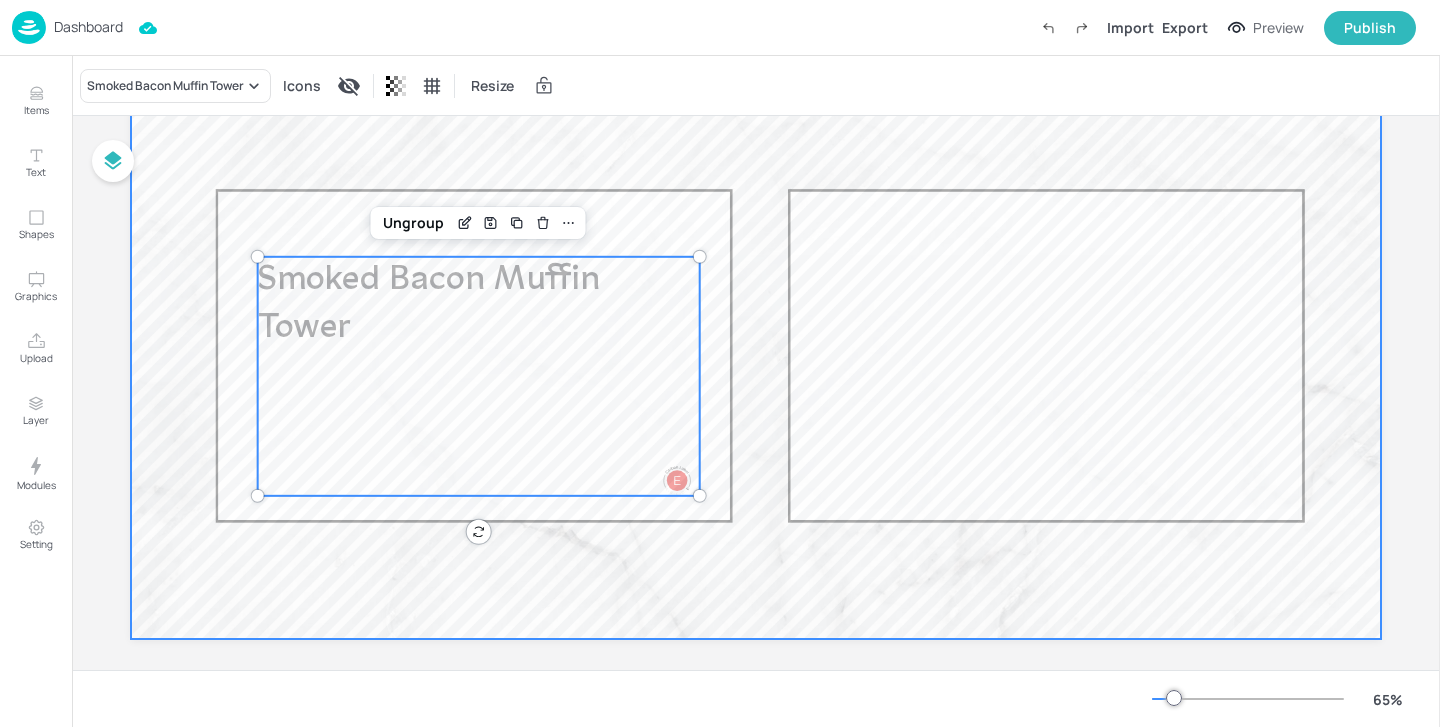 click at bounding box center [756, 287] 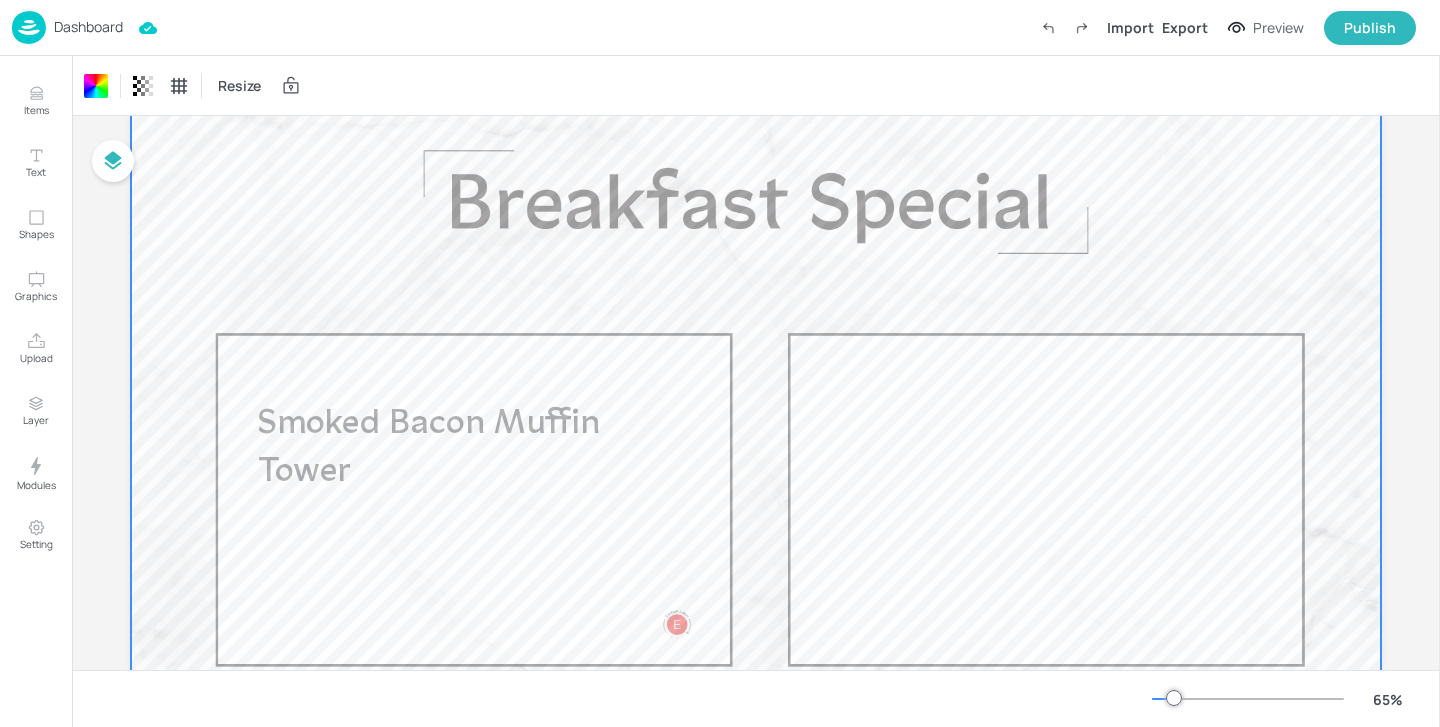scroll, scrollTop: 0, scrollLeft: 0, axis: both 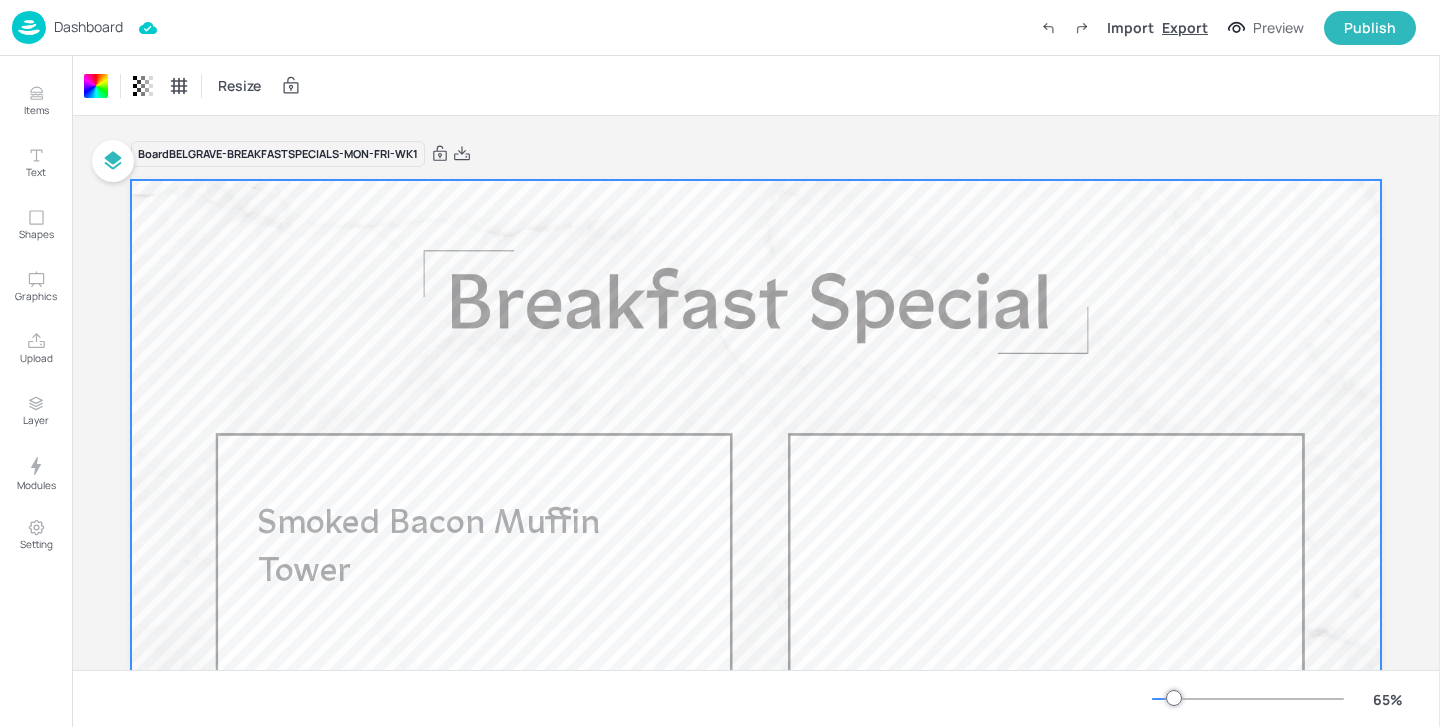 click on "Export" at bounding box center [1185, 27] 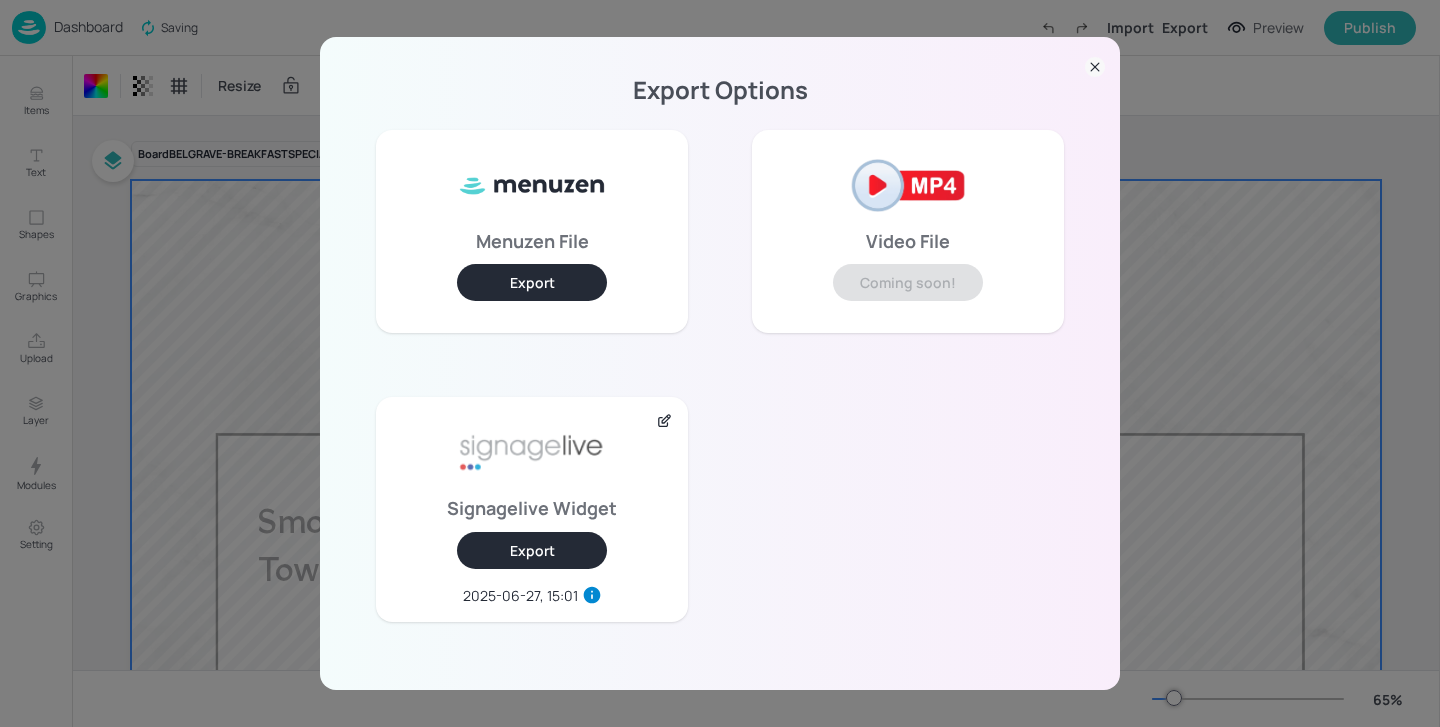 click on "Export" at bounding box center (532, 550) 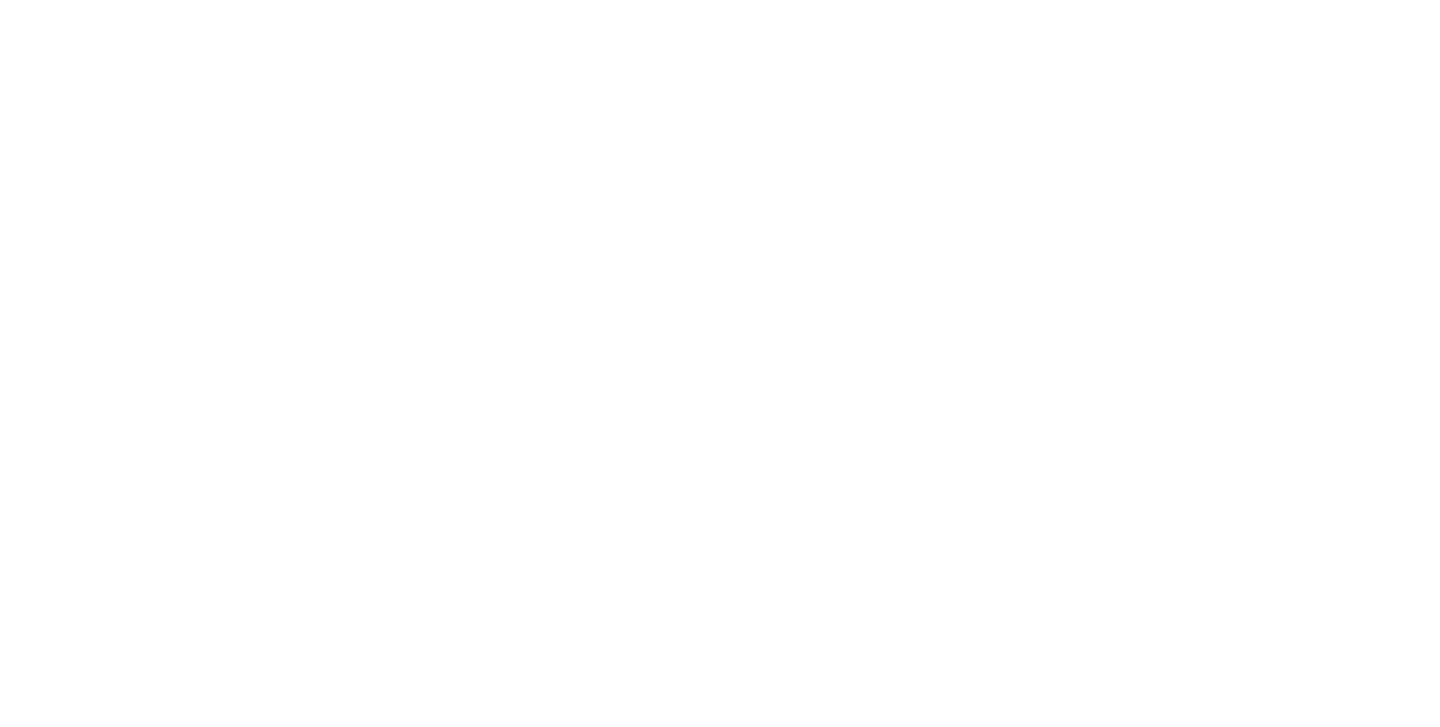 scroll, scrollTop: 0, scrollLeft: 0, axis: both 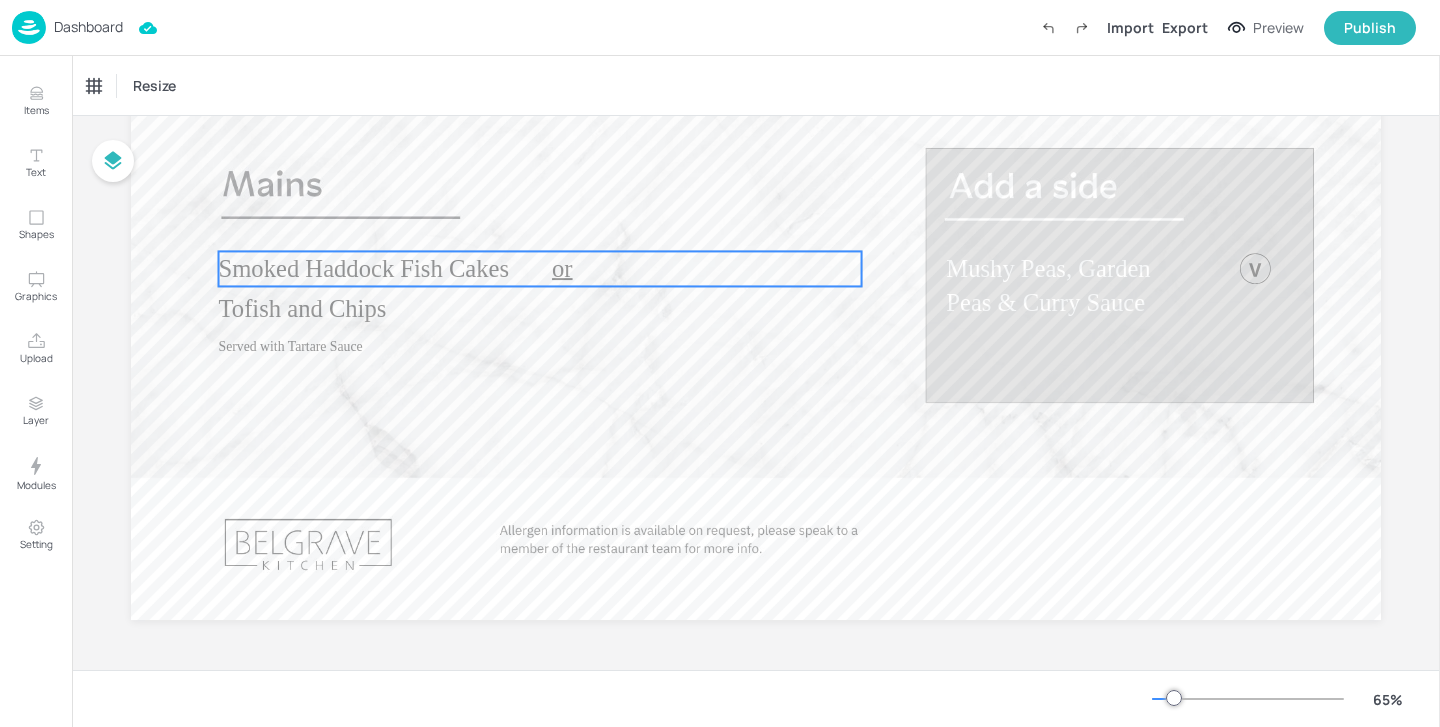 click on "Smoked Haddock Fish Cakes" at bounding box center (364, 268) 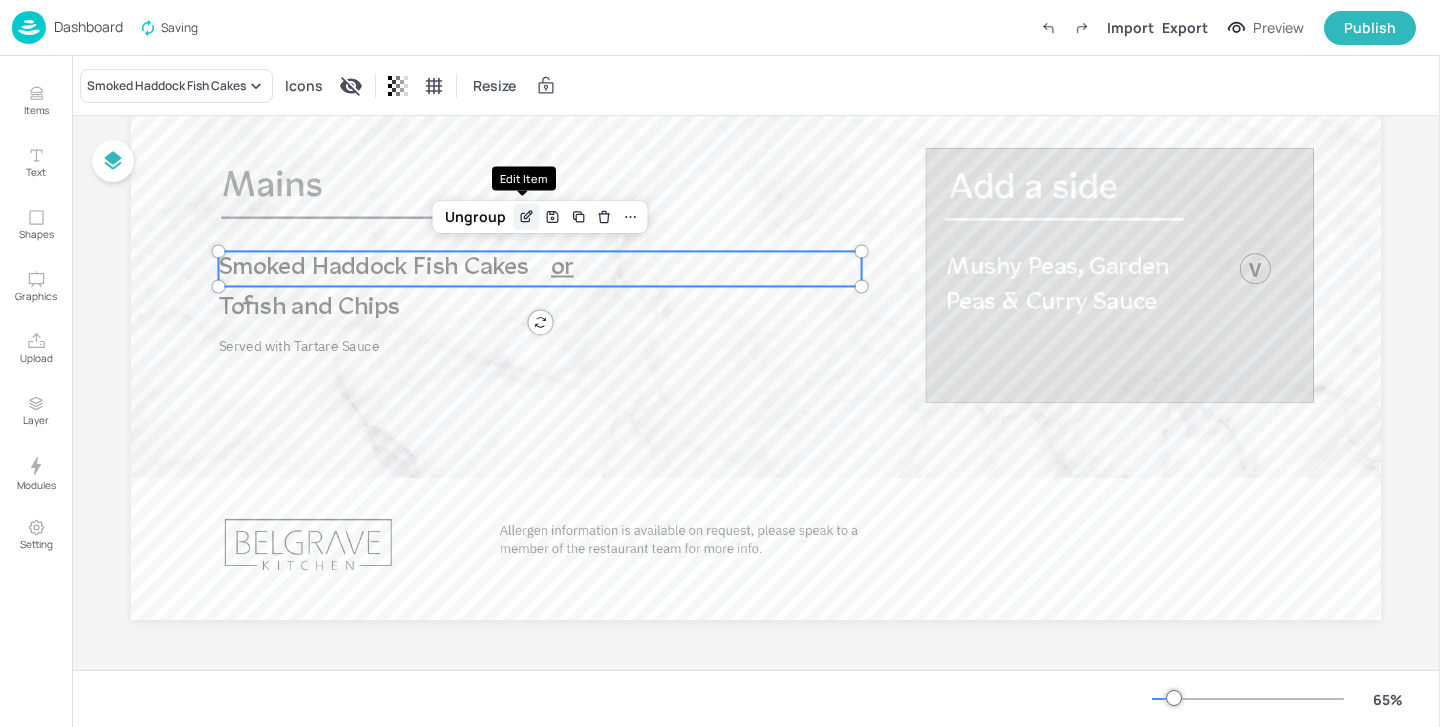 click 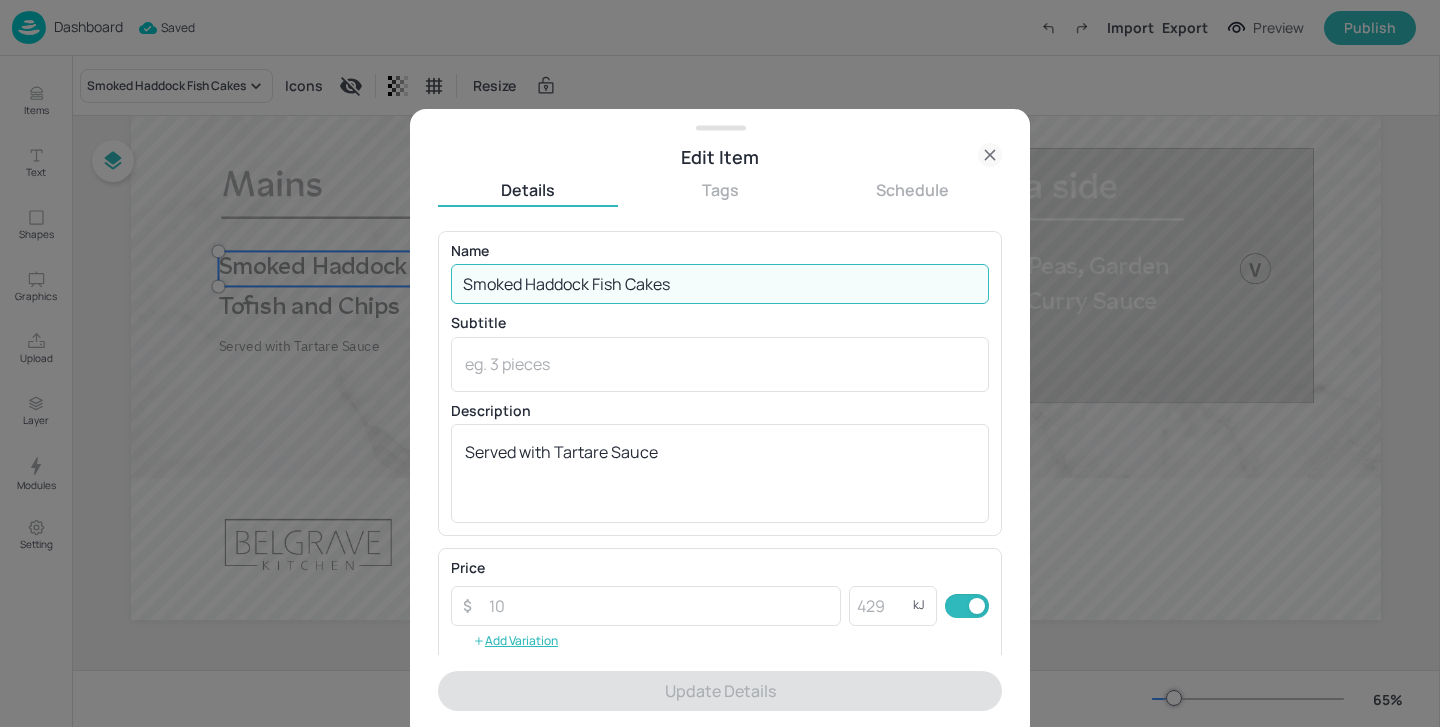 drag, startPoint x: 685, startPoint y: 291, endPoint x: 435, endPoint y: 265, distance: 251.34836 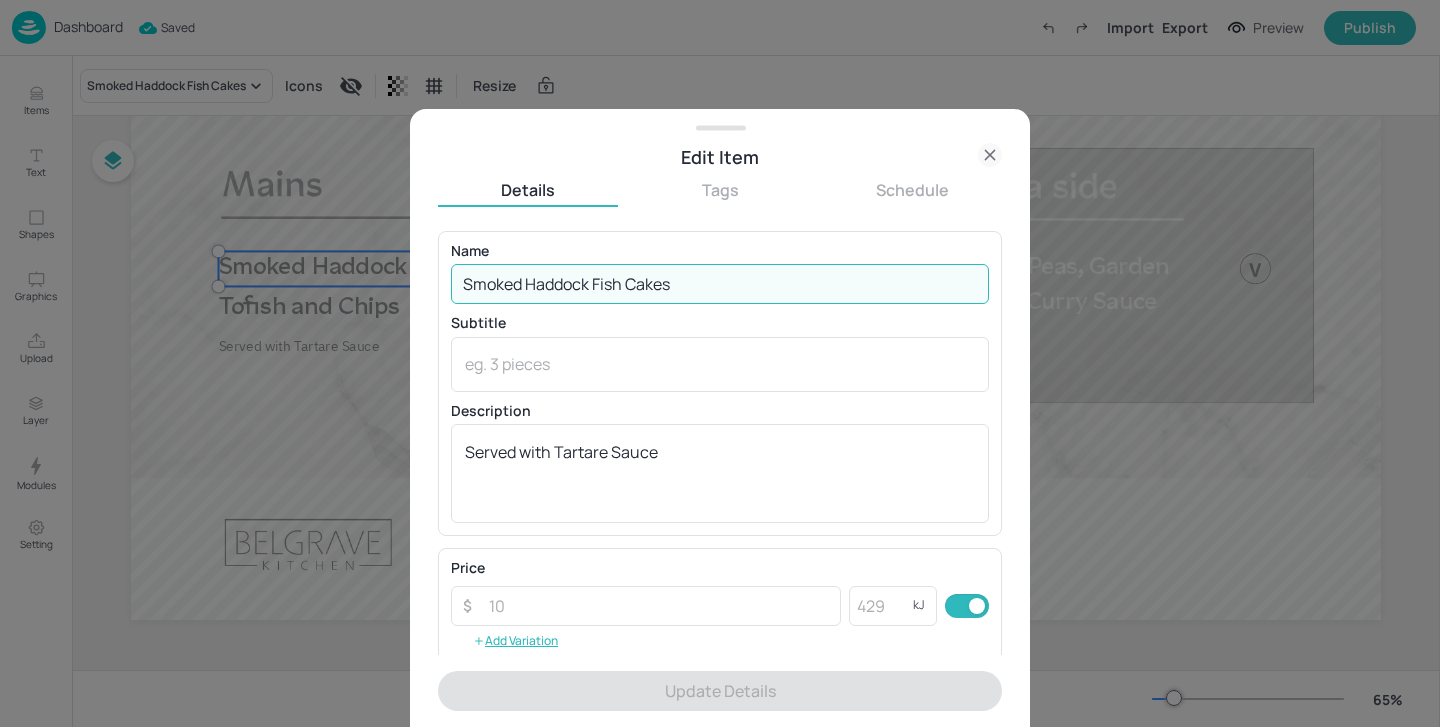 click at bounding box center [720, 363] 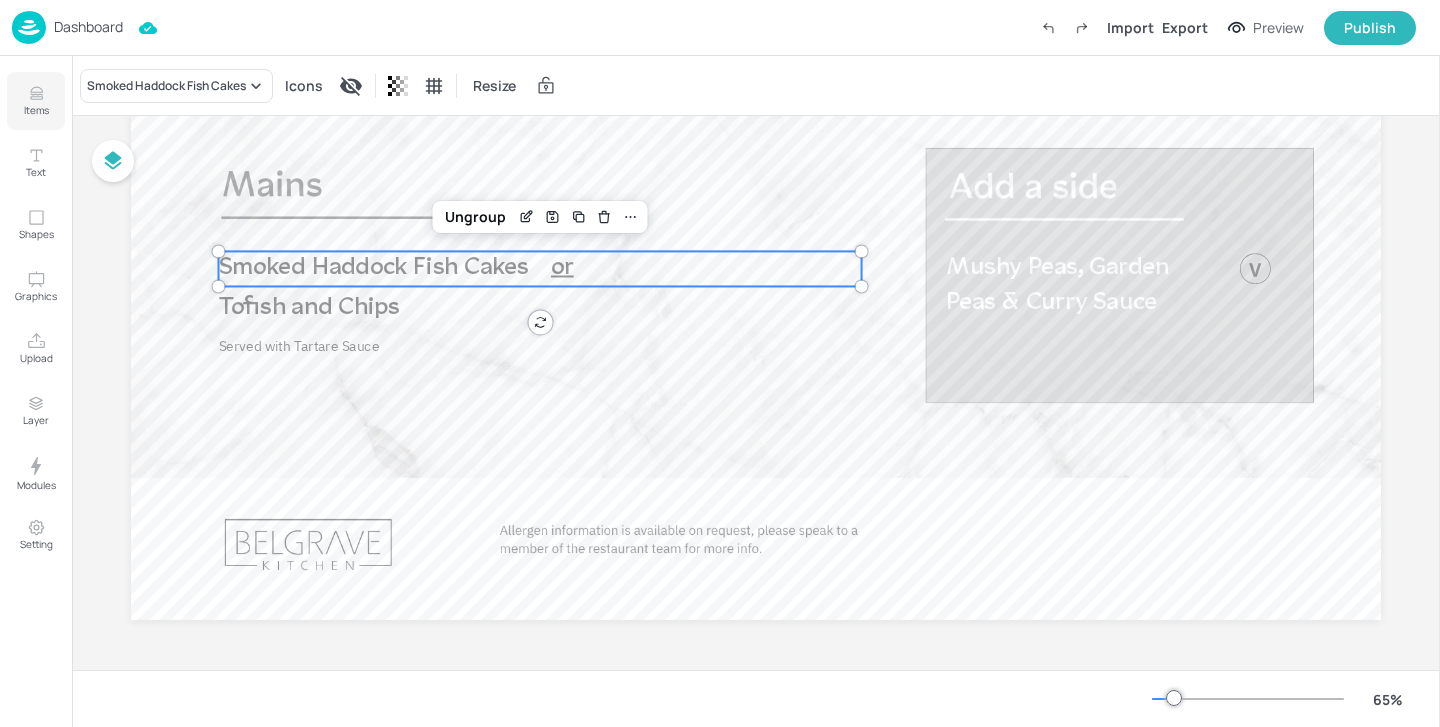 click on "Items" at bounding box center (36, 101) 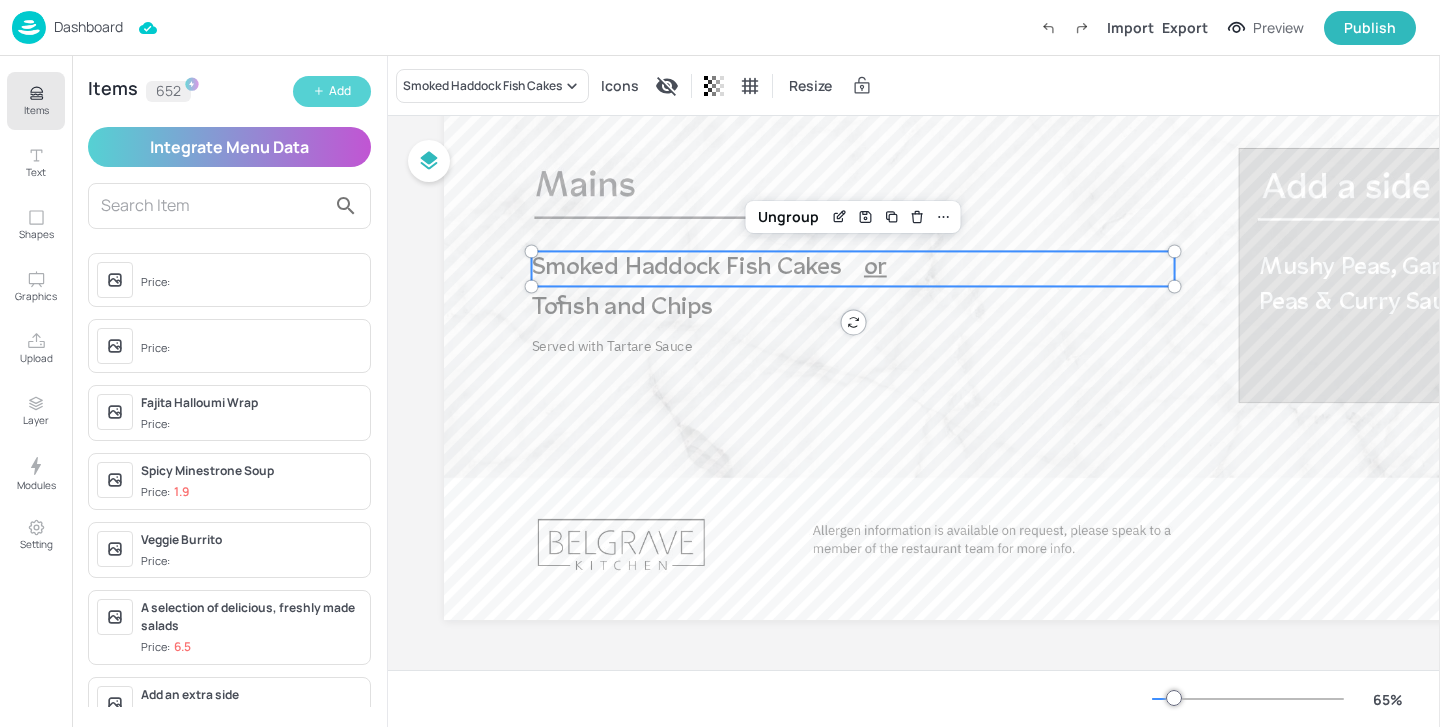 click on "Add" at bounding box center (340, 91) 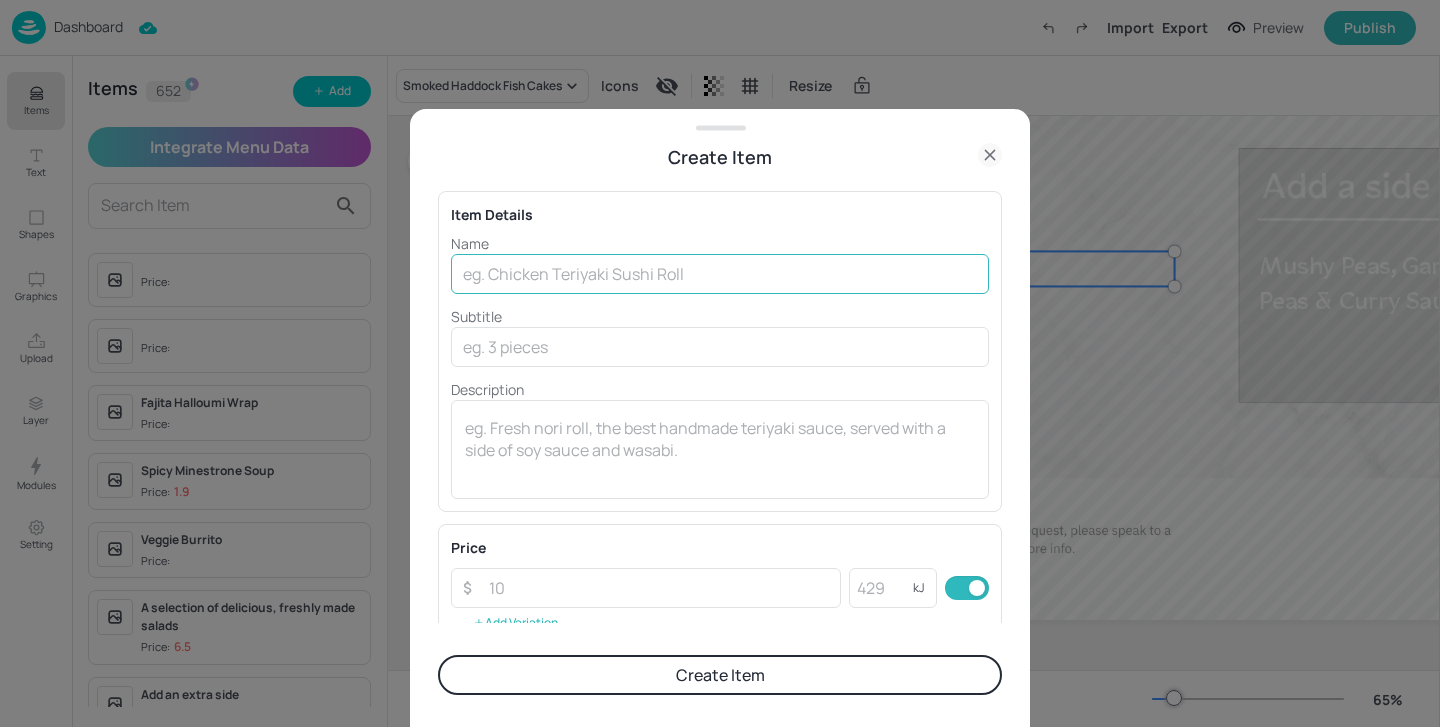 click at bounding box center (720, 274) 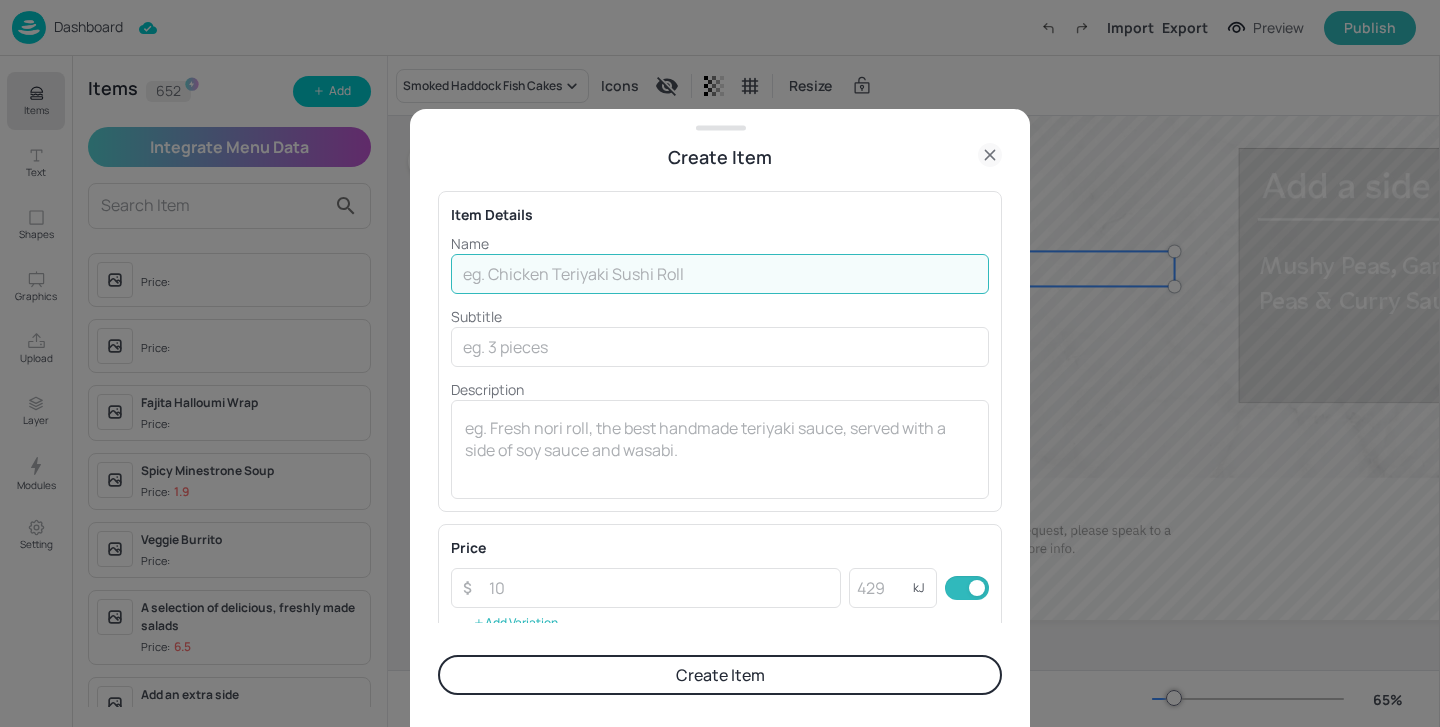 paste on "Smoked Haddock Fish Cakes" 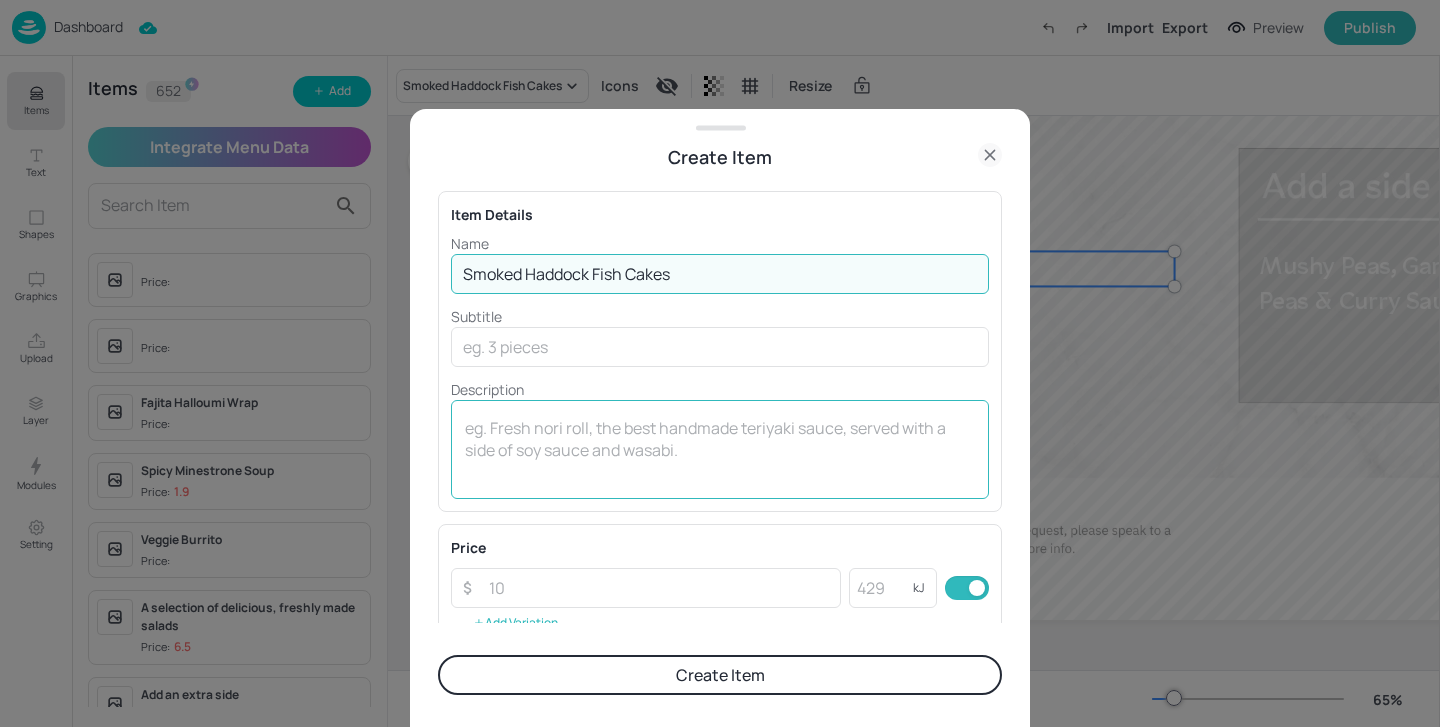 type on "Smoked Haddock Fish Cakes" 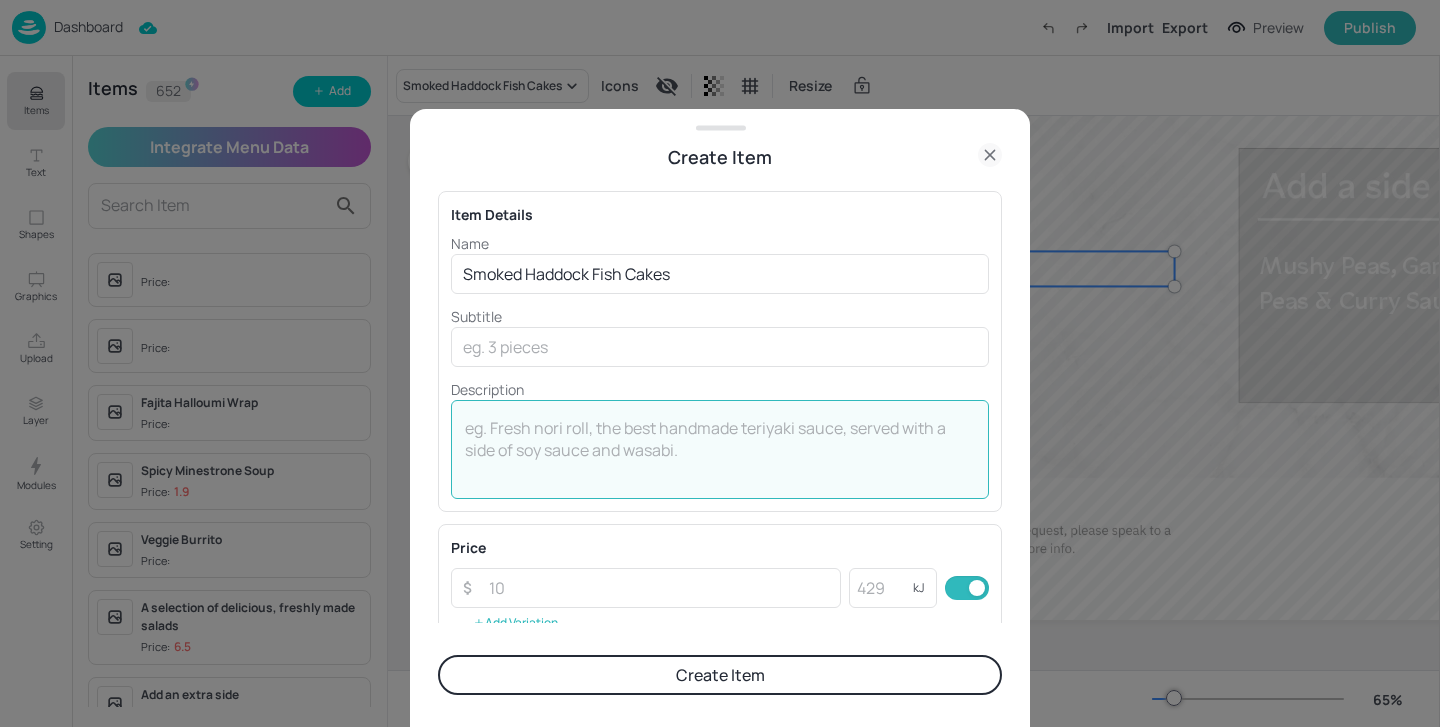 click at bounding box center [720, 450] 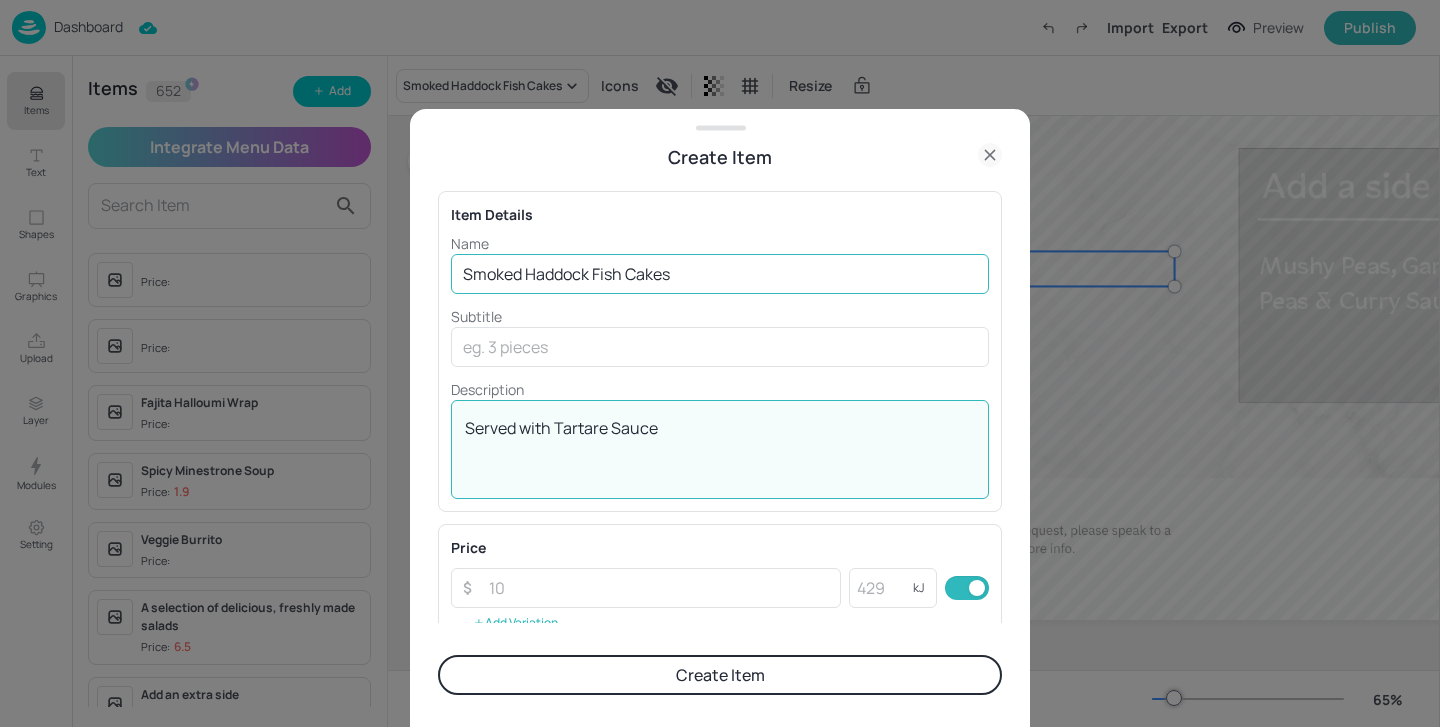 type on "Served with Tartare Sauce" 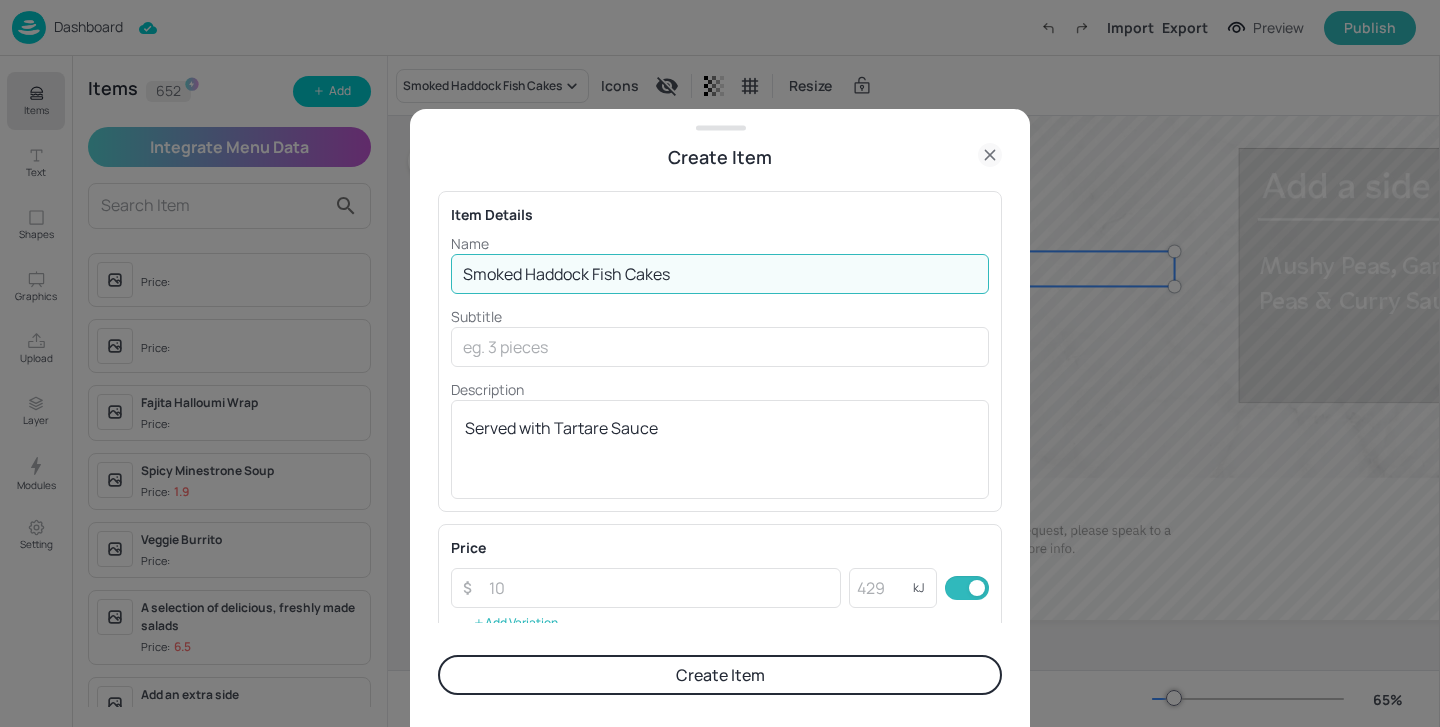 drag, startPoint x: 590, startPoint y: 275, endPoint x: 526, endPoint y: 274, distance: 64.00781 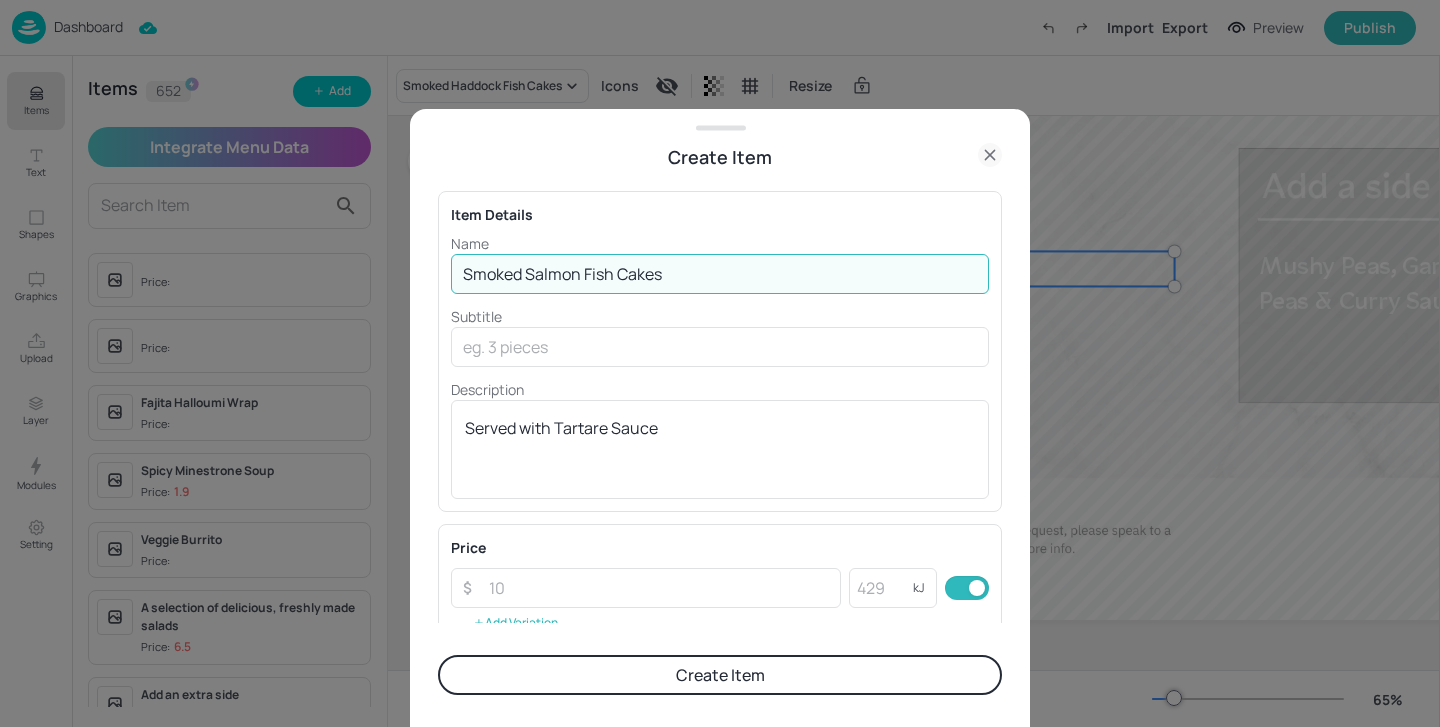 type on "Smoked Salmon Fish Cakes" 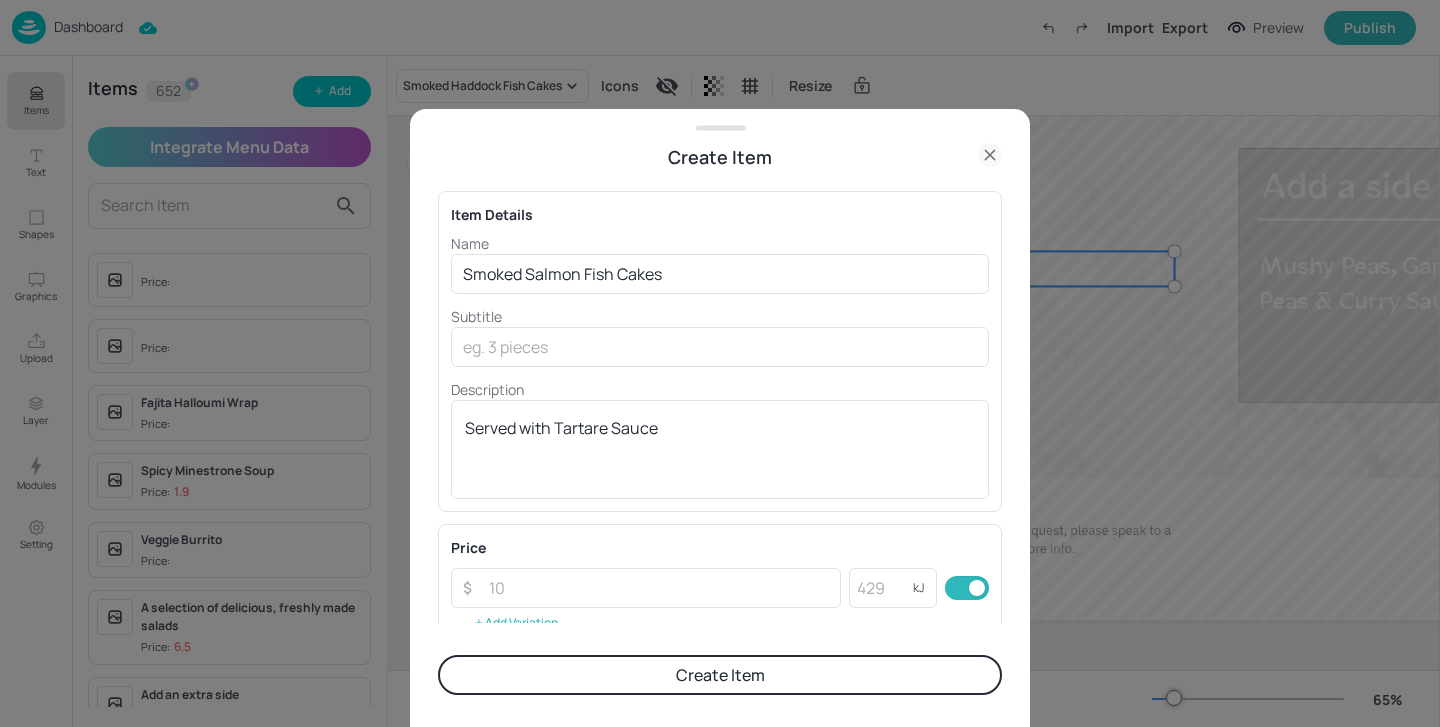 click on "Create Item" at bounding box center (720, 675) 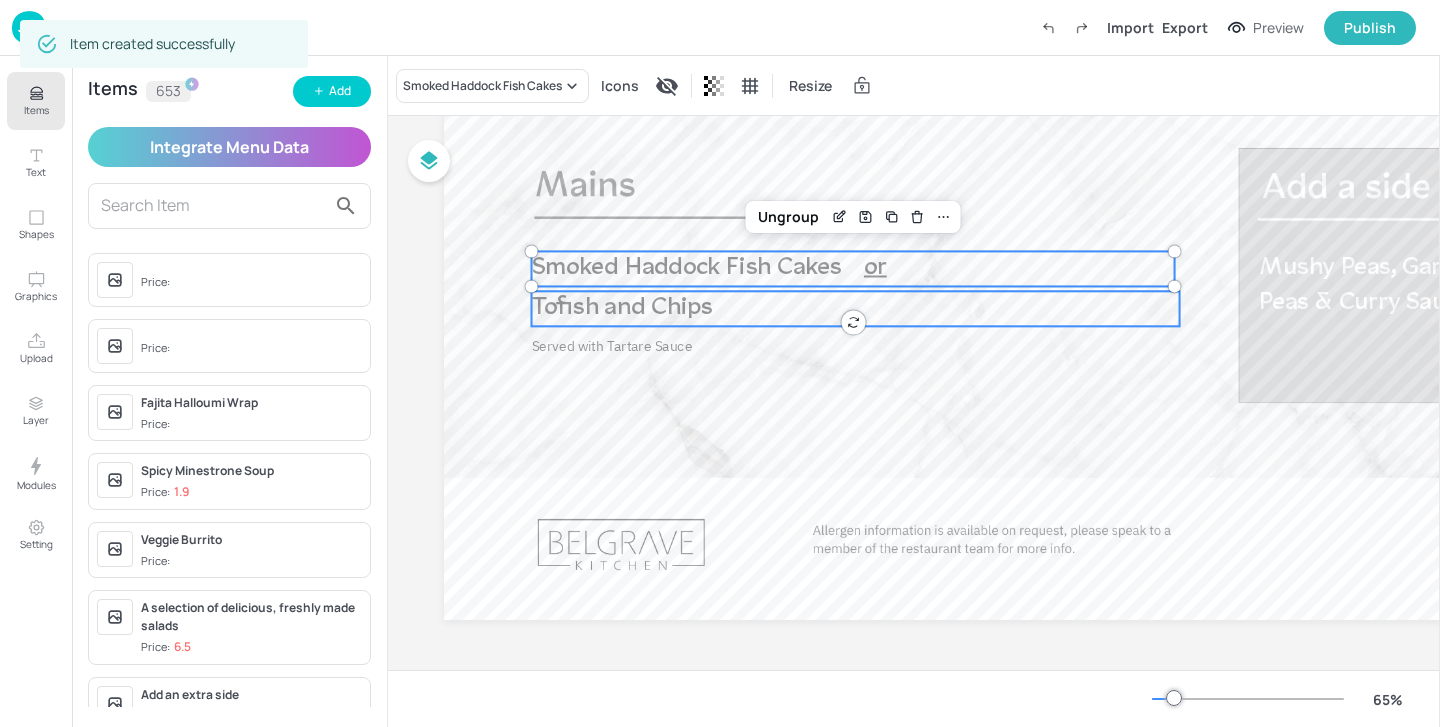 scroll, scrollTop: 228, scrollLeft: 0, axis: vertical 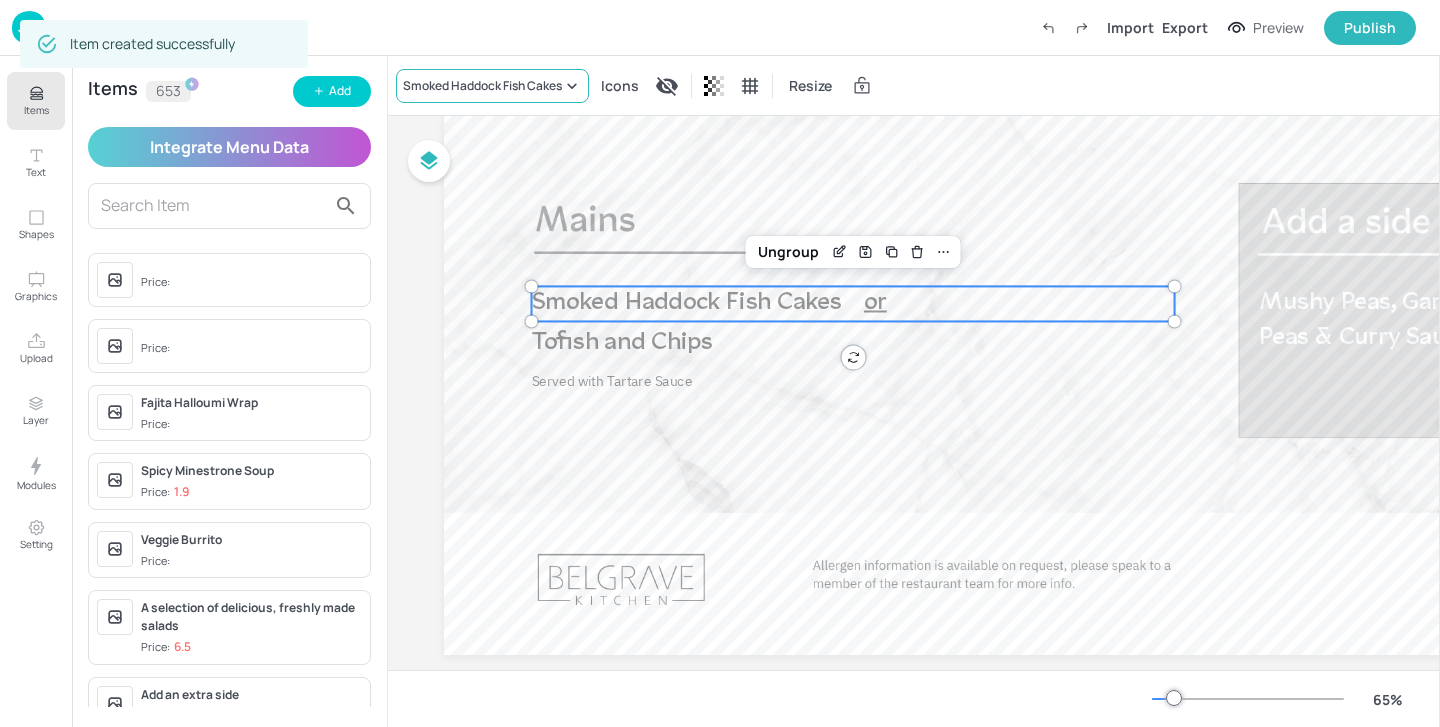 click on "Smoked Haddock Fish Cakes" at bounding box center [482, 86] 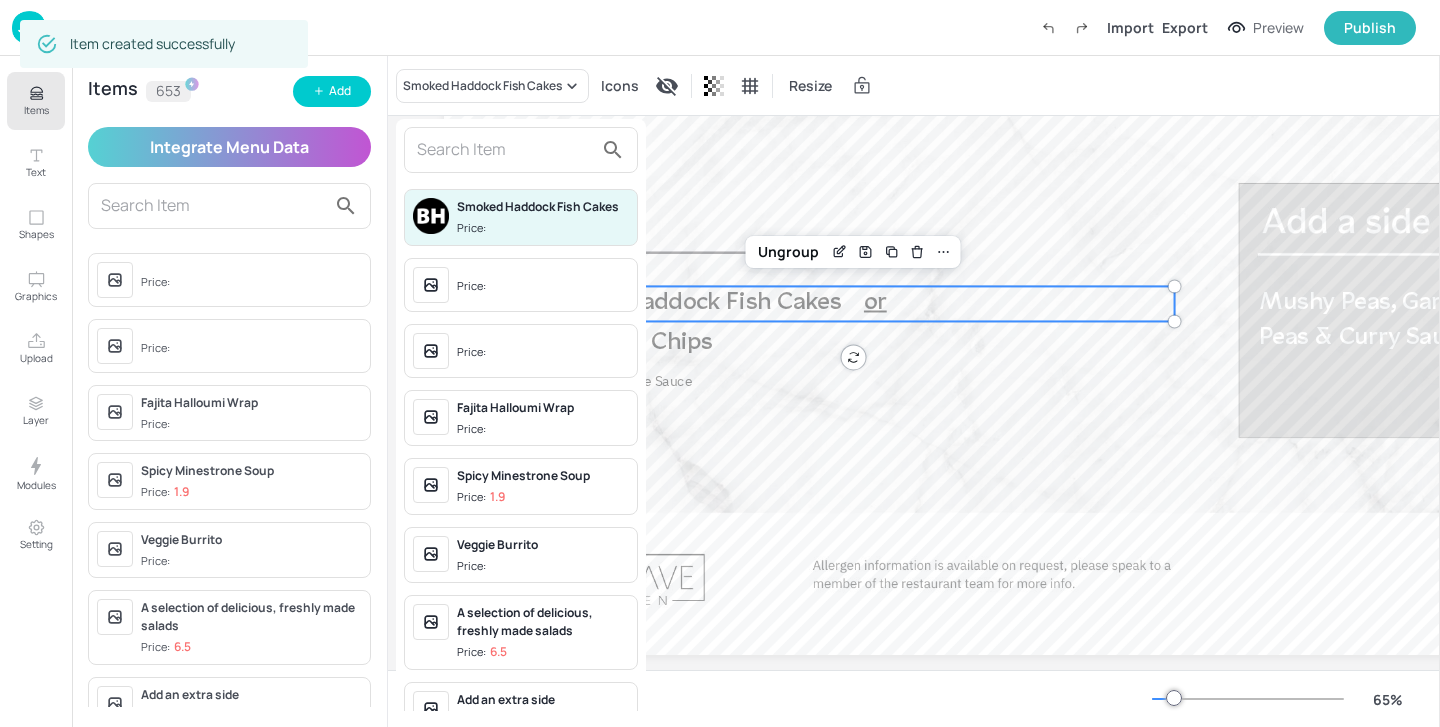 click at bounding box center (505, 150) 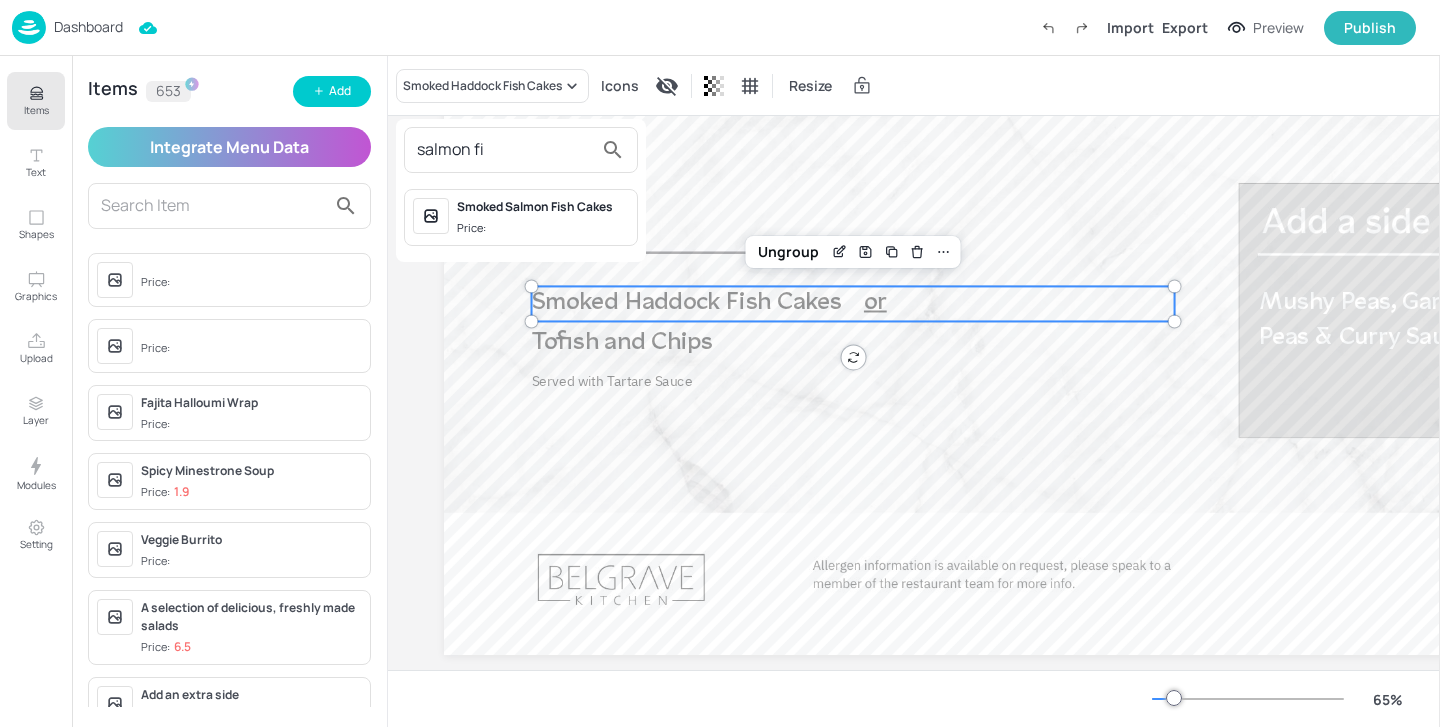 type on "salmon fi" 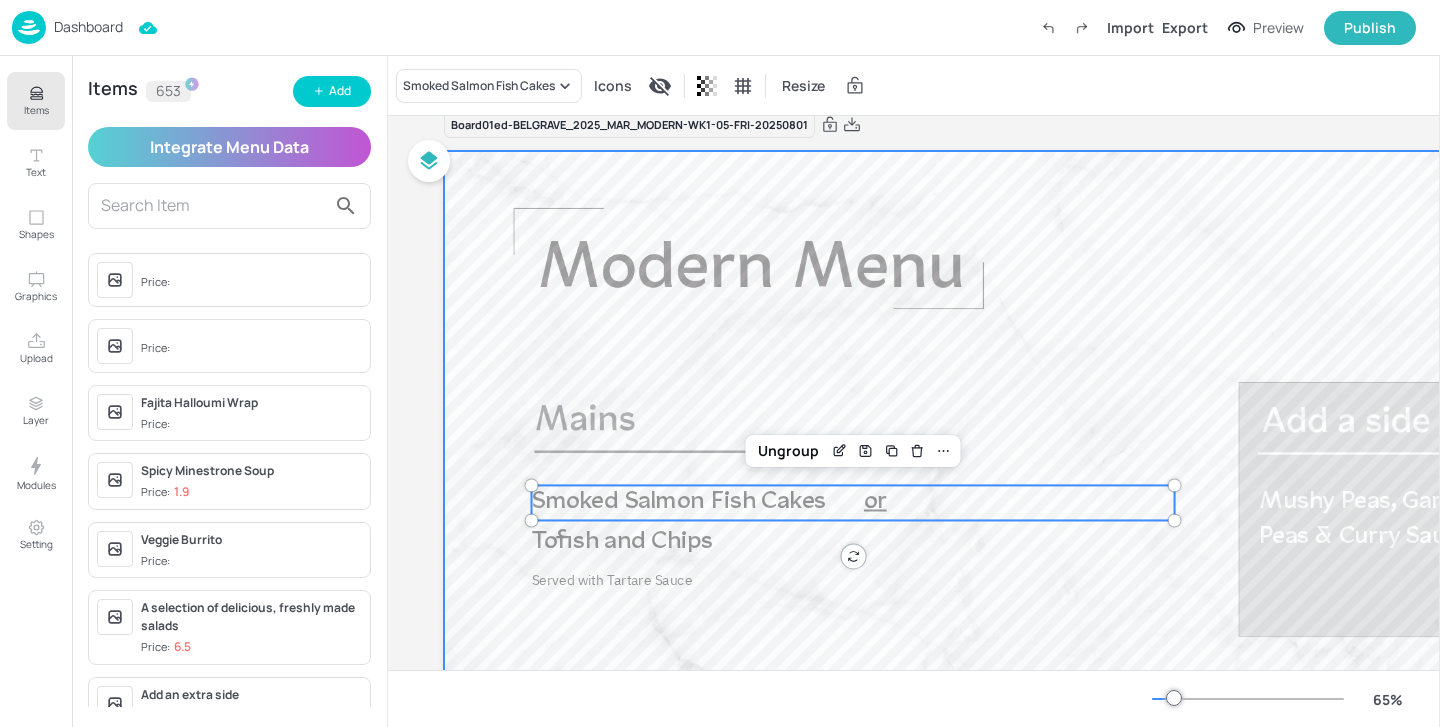 scroll, scrollTop: 0, scrollLeft: 0, axis: both 